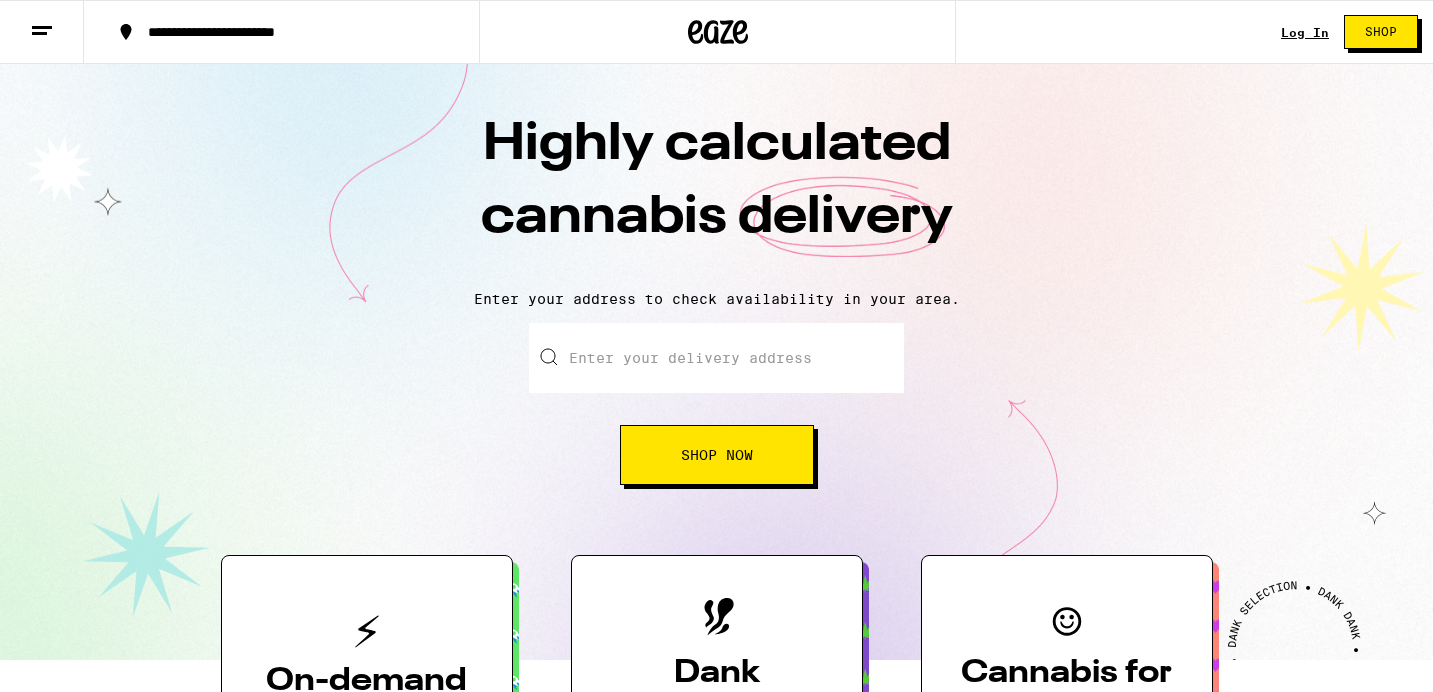 scroll, scrollTop: 0, scrollLeft: 0, axis: both 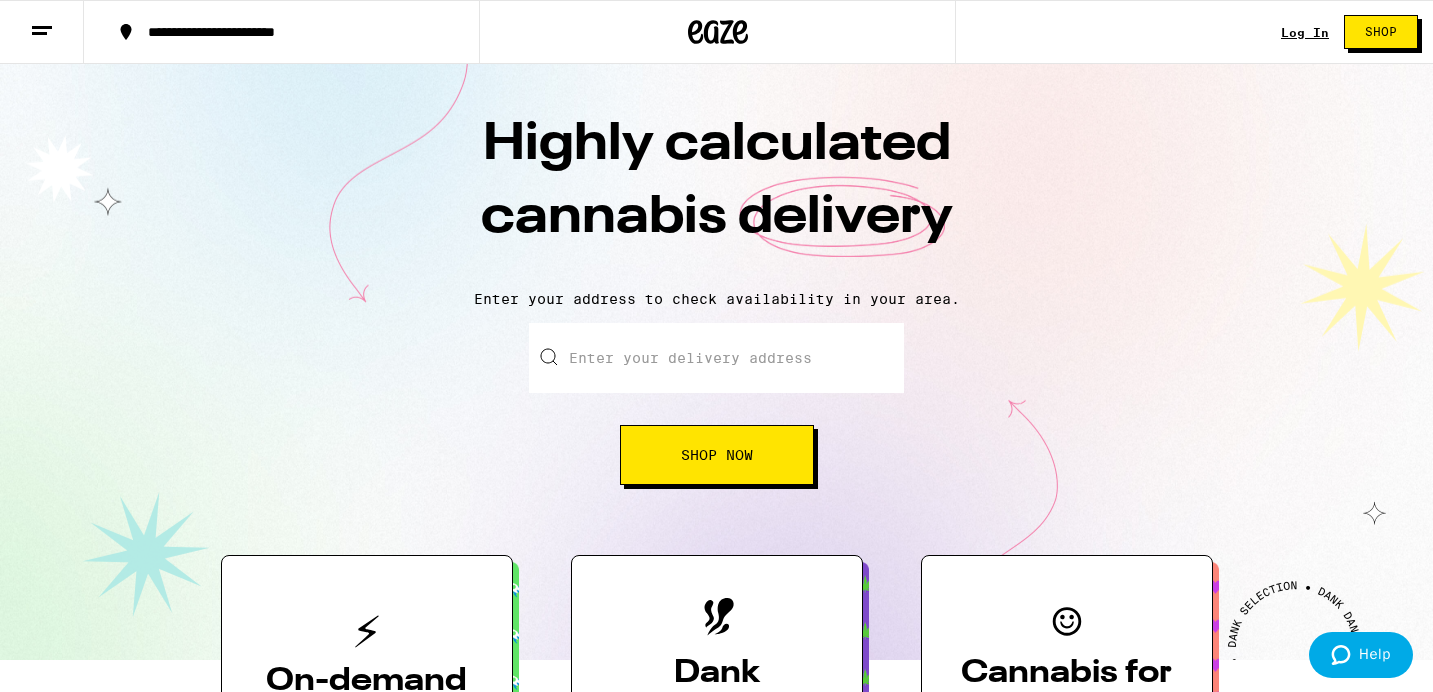click on "Enter your delivery address" at bounding box center (716, 358) 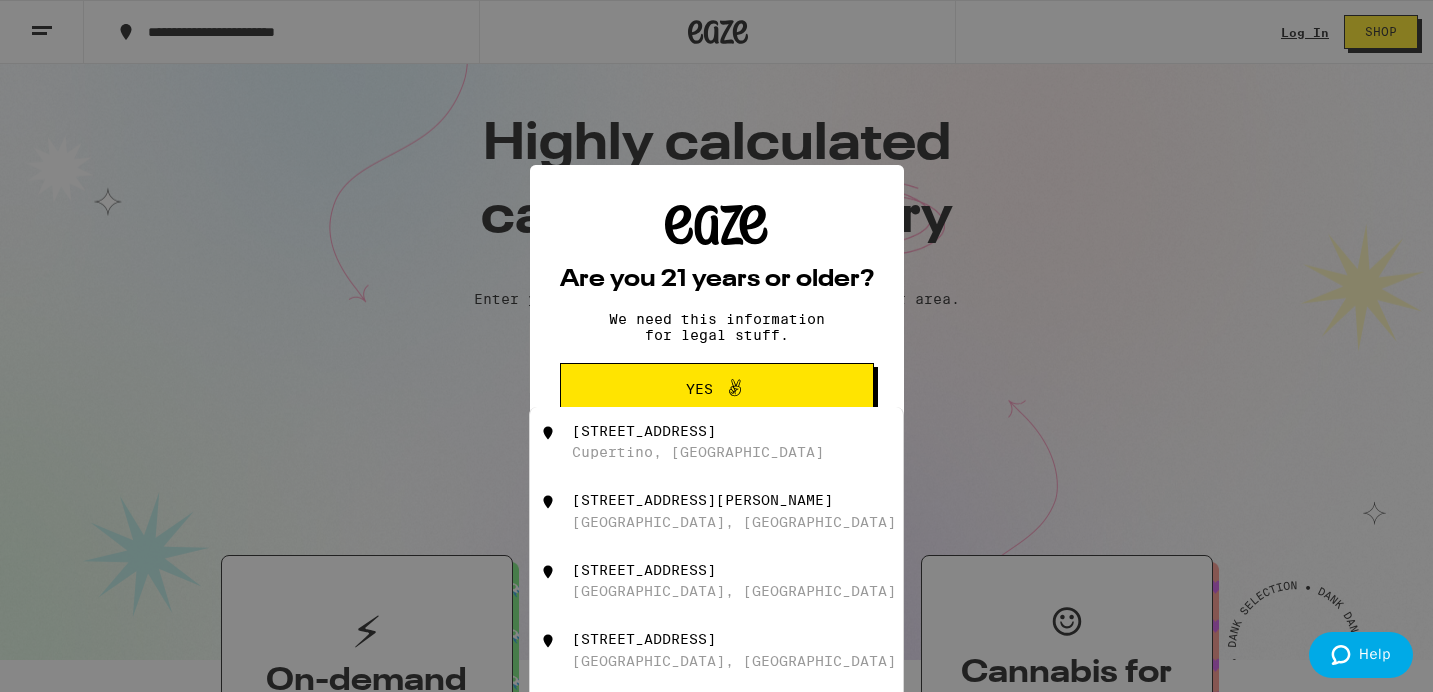 scroll, scrollTop: 0, scrollLeft: 0, axis: both 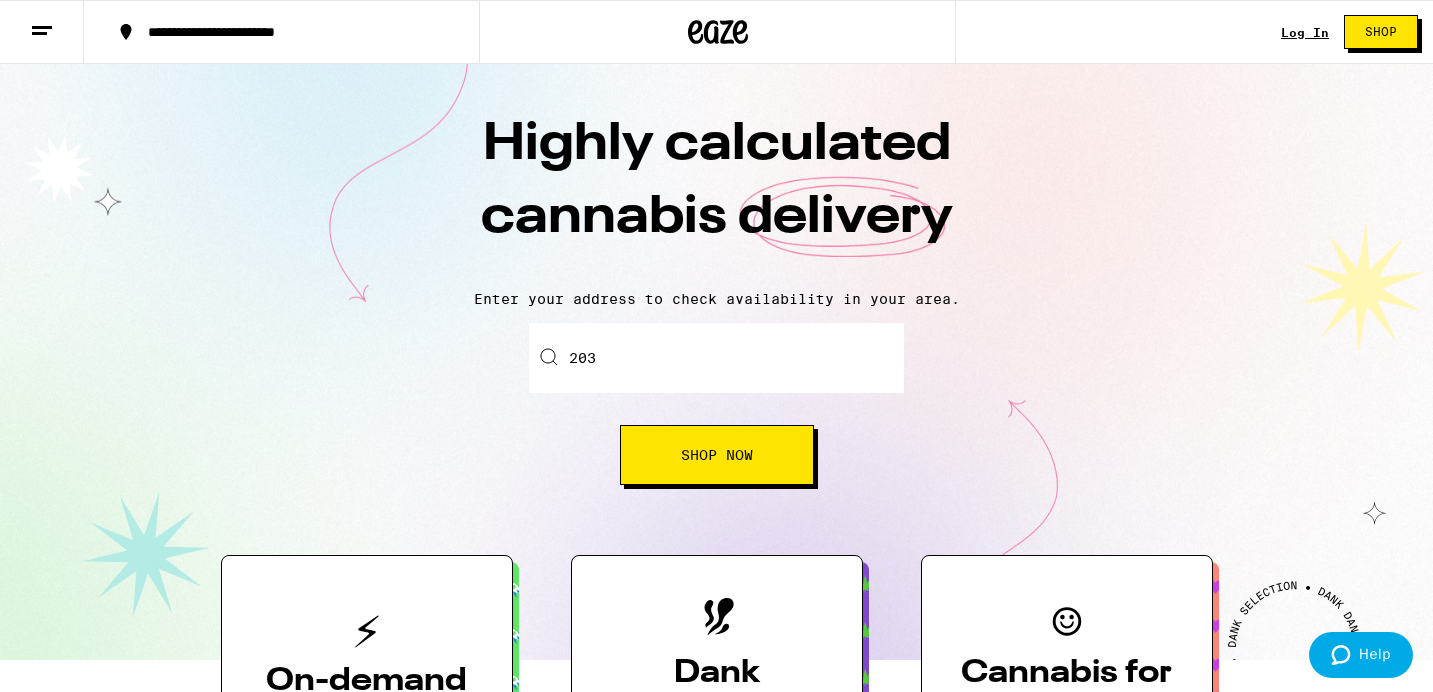 click on "203" at bounding box center (716, 358) 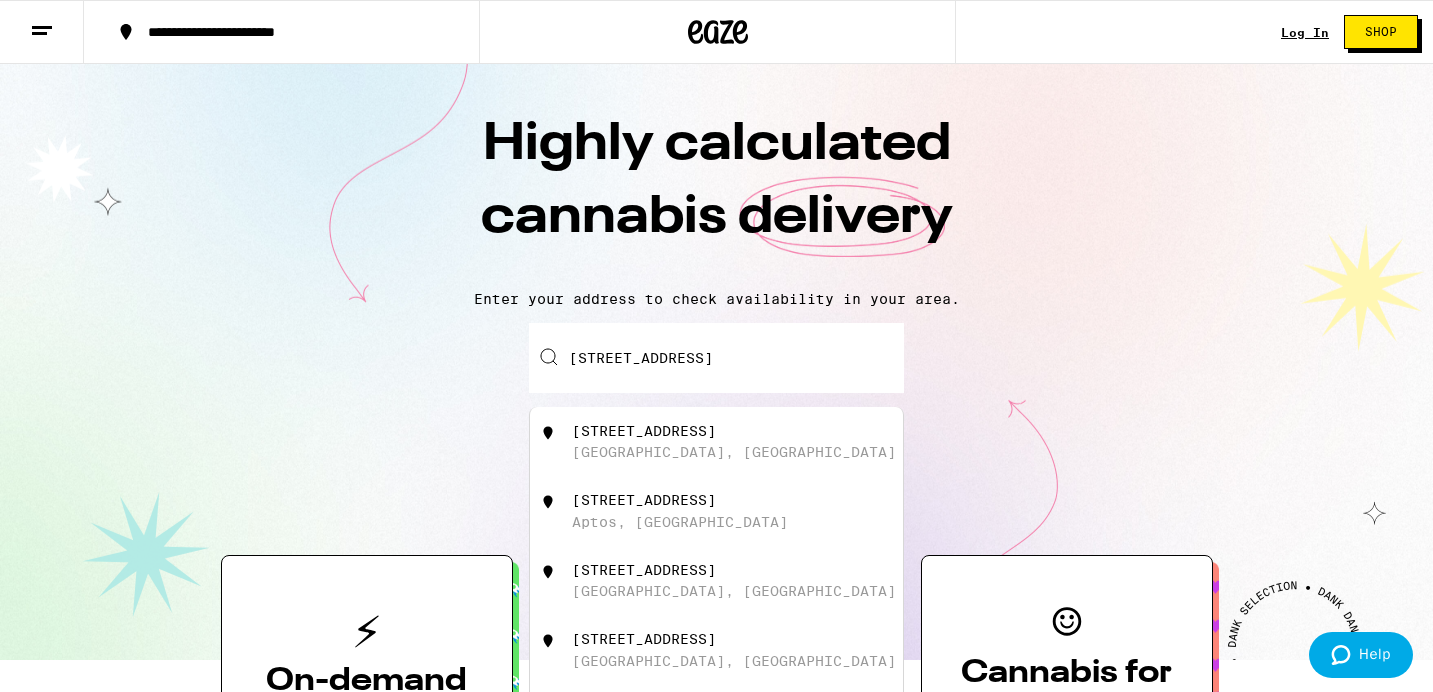 click on "20341 Knollwood Drive Saratoga, CA" at bounding box center [750, 442] 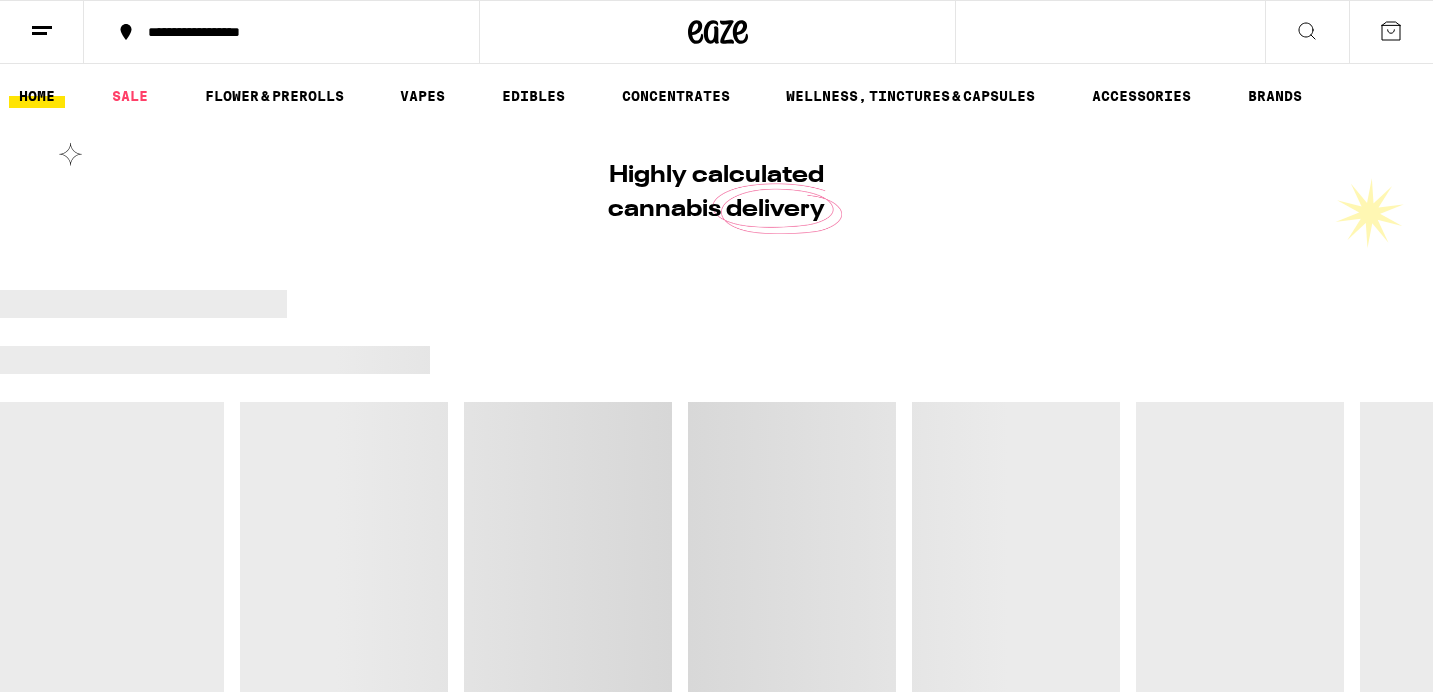 scroll, scrollTop: 0, scrollLeft: 0, axis: both 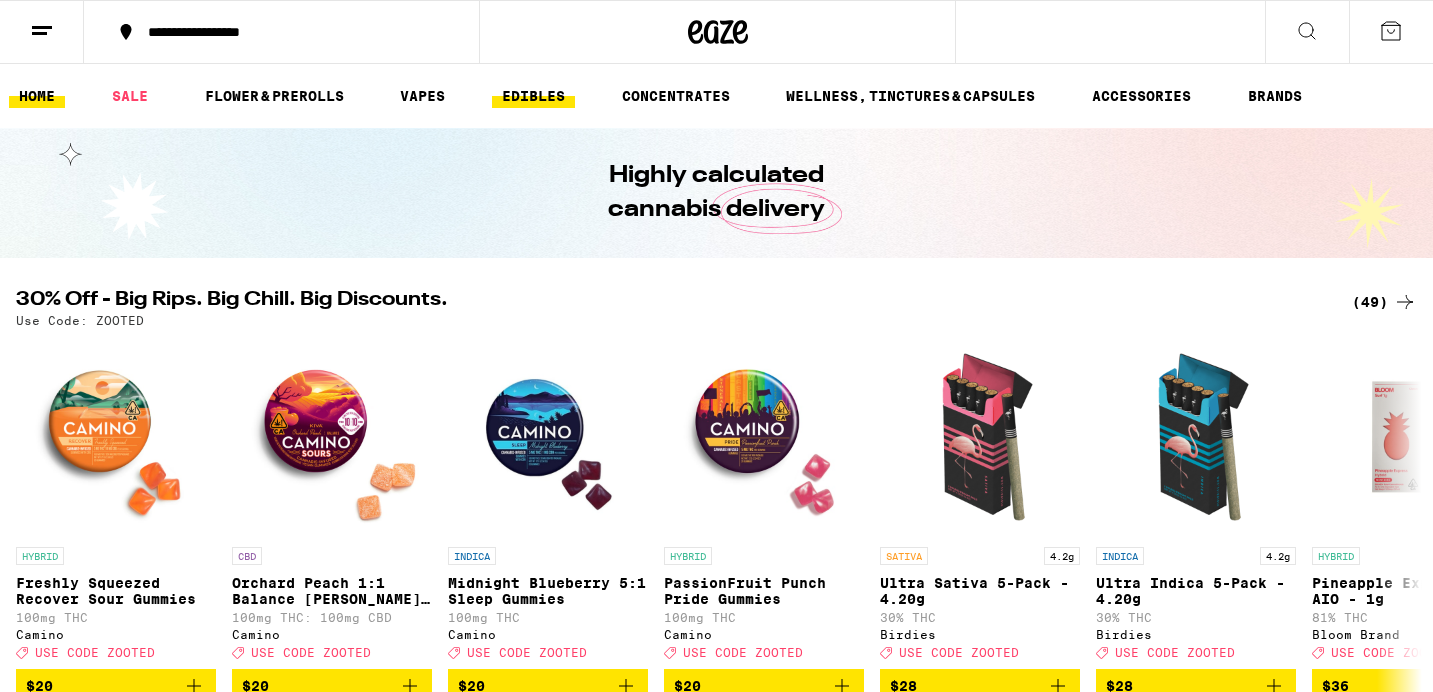 click on "EDIBLES" at bounding box center (533, 96) 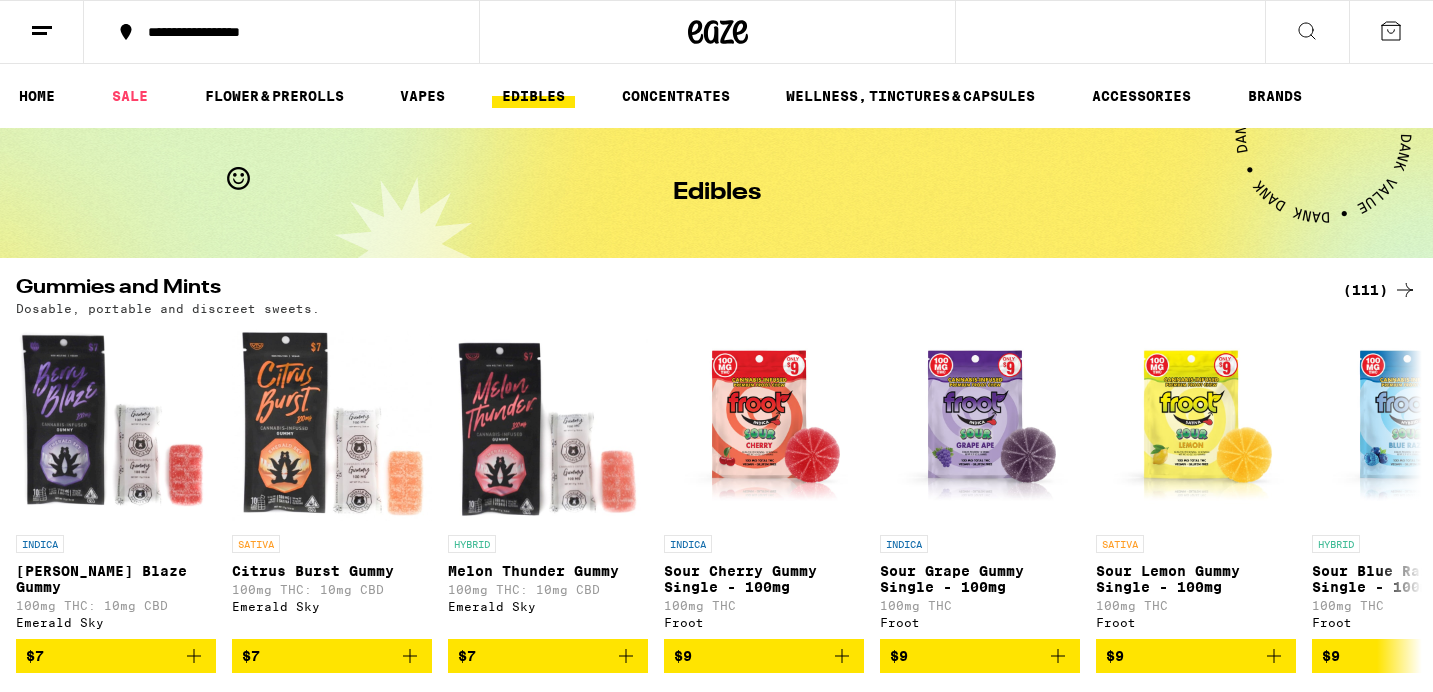 click on "EDIBLES" at bounding box center [533, 96] 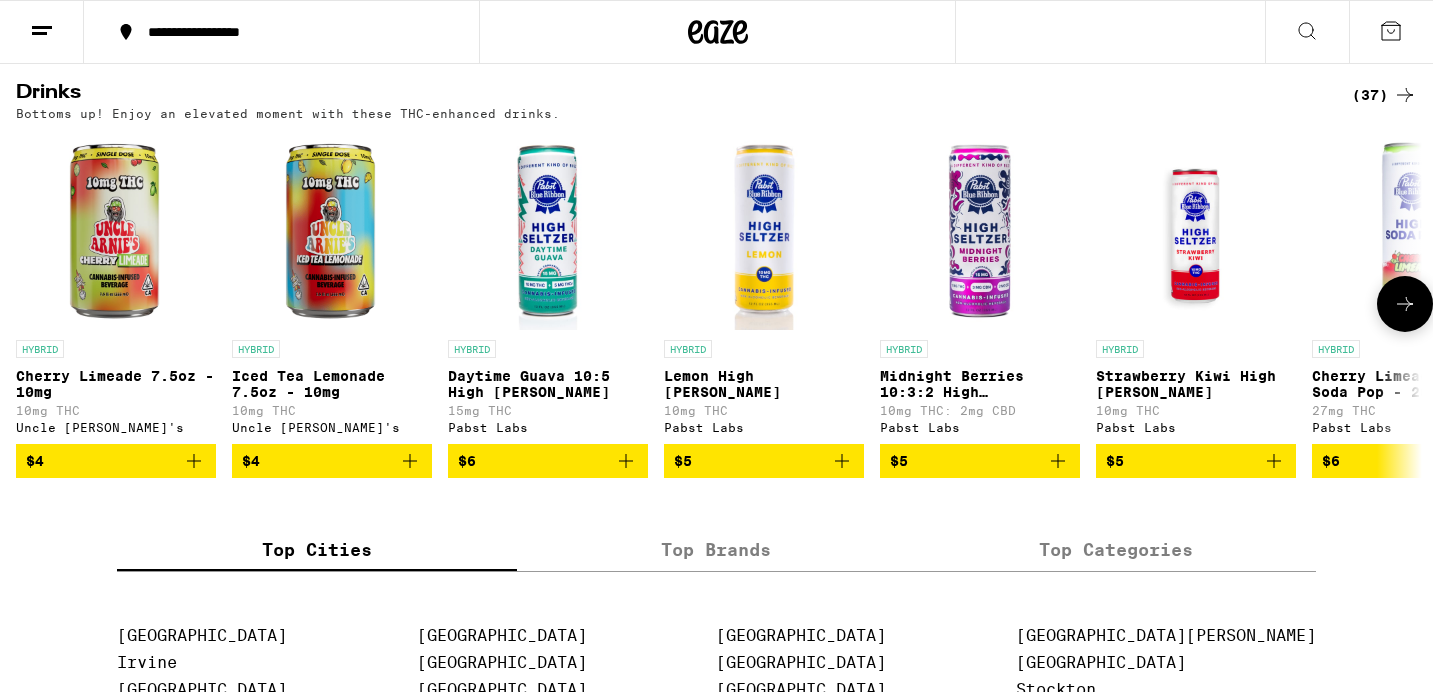 scroll, scrollTop: 1081, scrollLeft: 0, axis: vertical 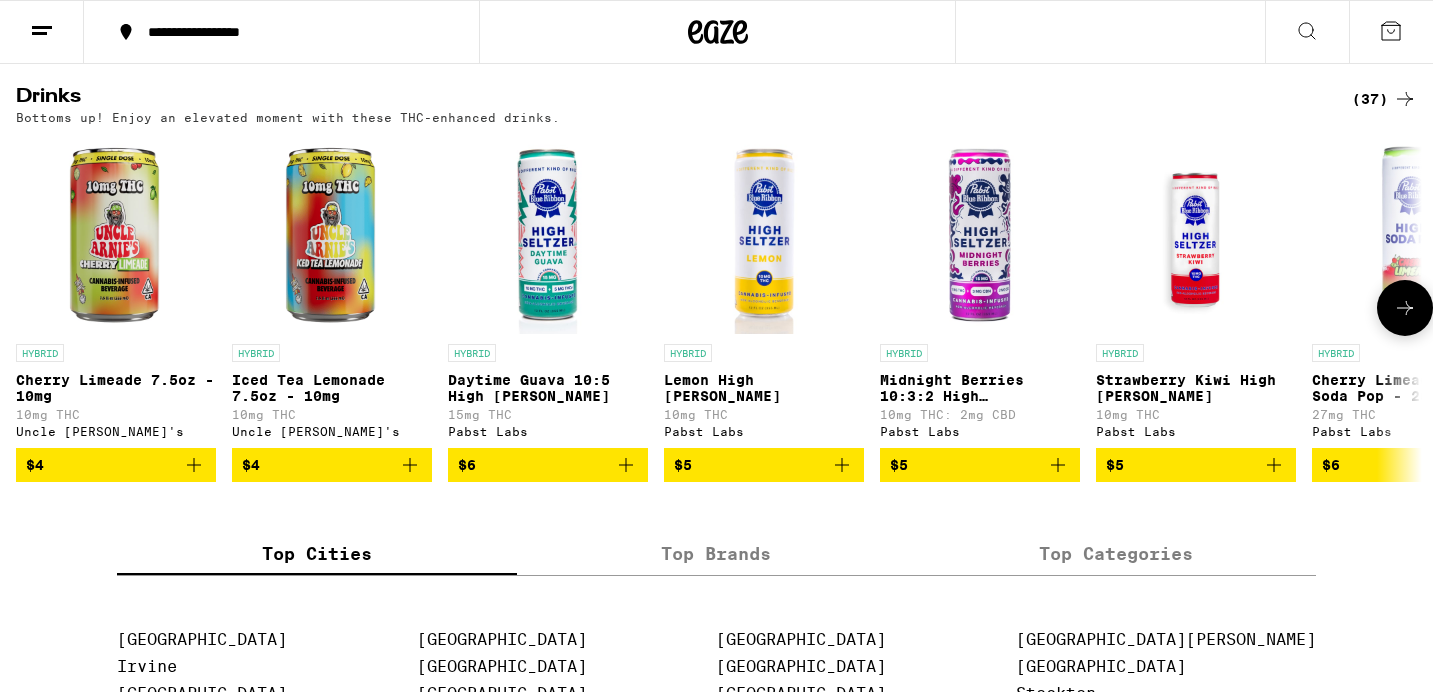 click 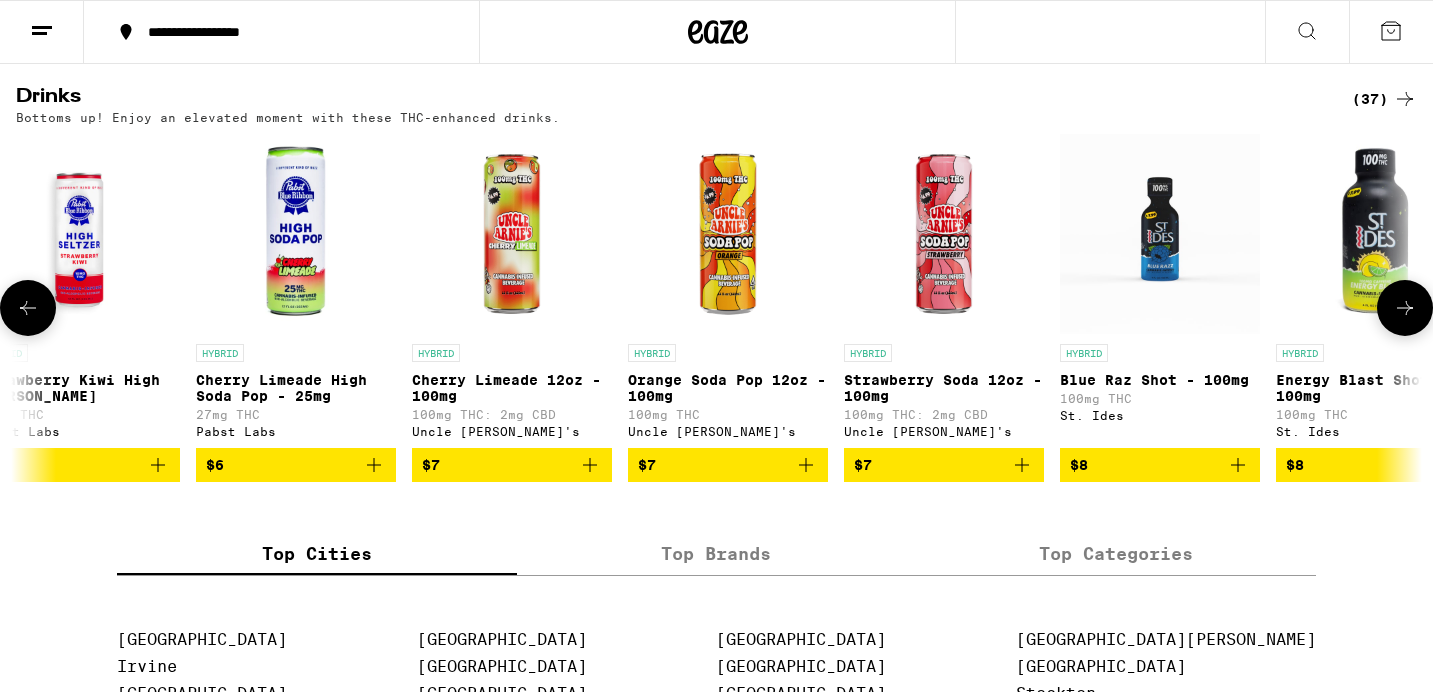 scroll, scrollTop: 0, scrollLeft: 1183, axis: horizontal 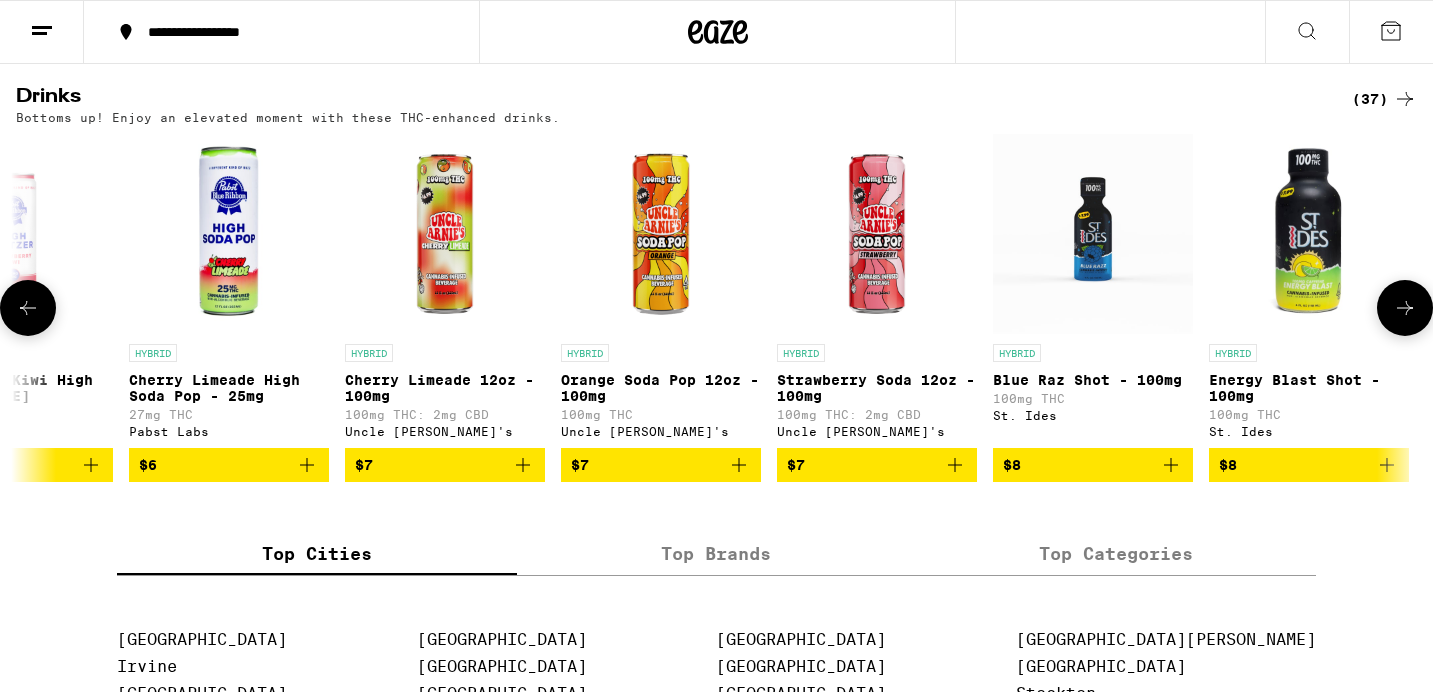 click 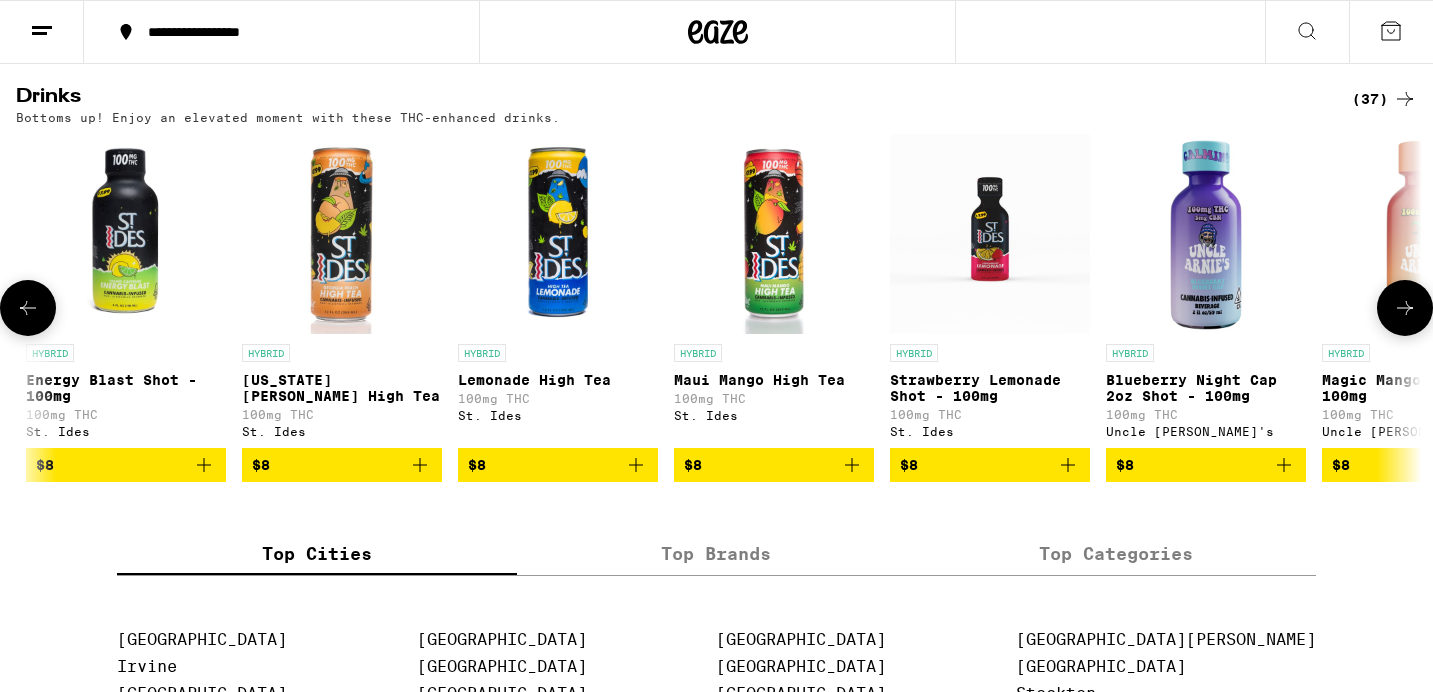 click 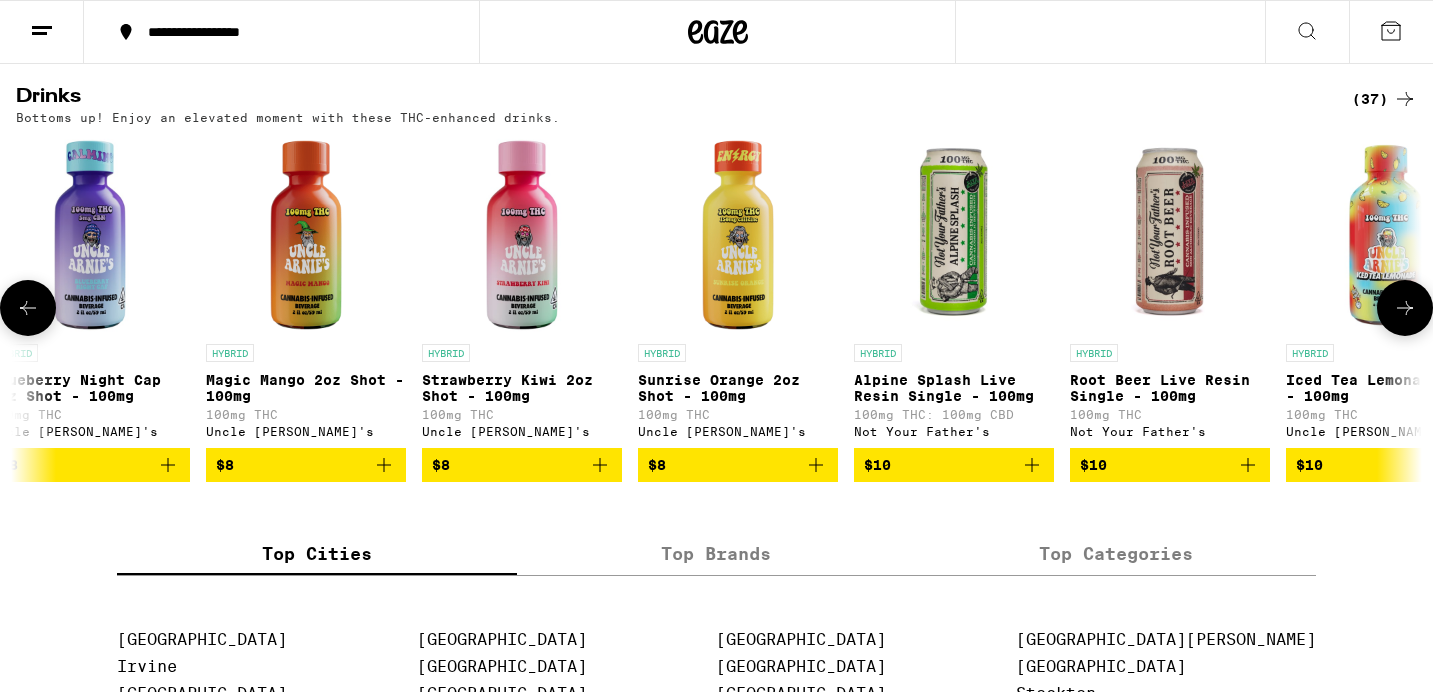 scroll, scrollTop: 0, scrollLeft: 3549, axis: horizontal 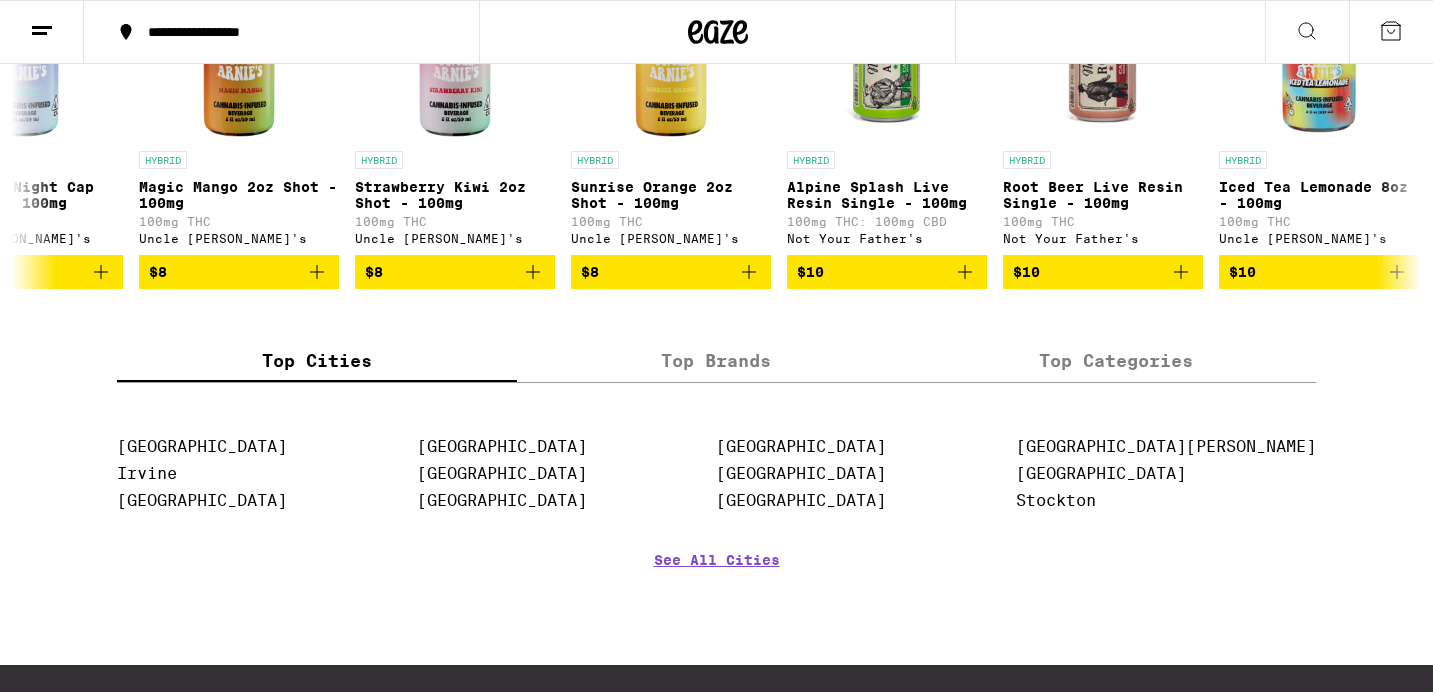 click on "Top Brands" at bounding box center (717, 360) 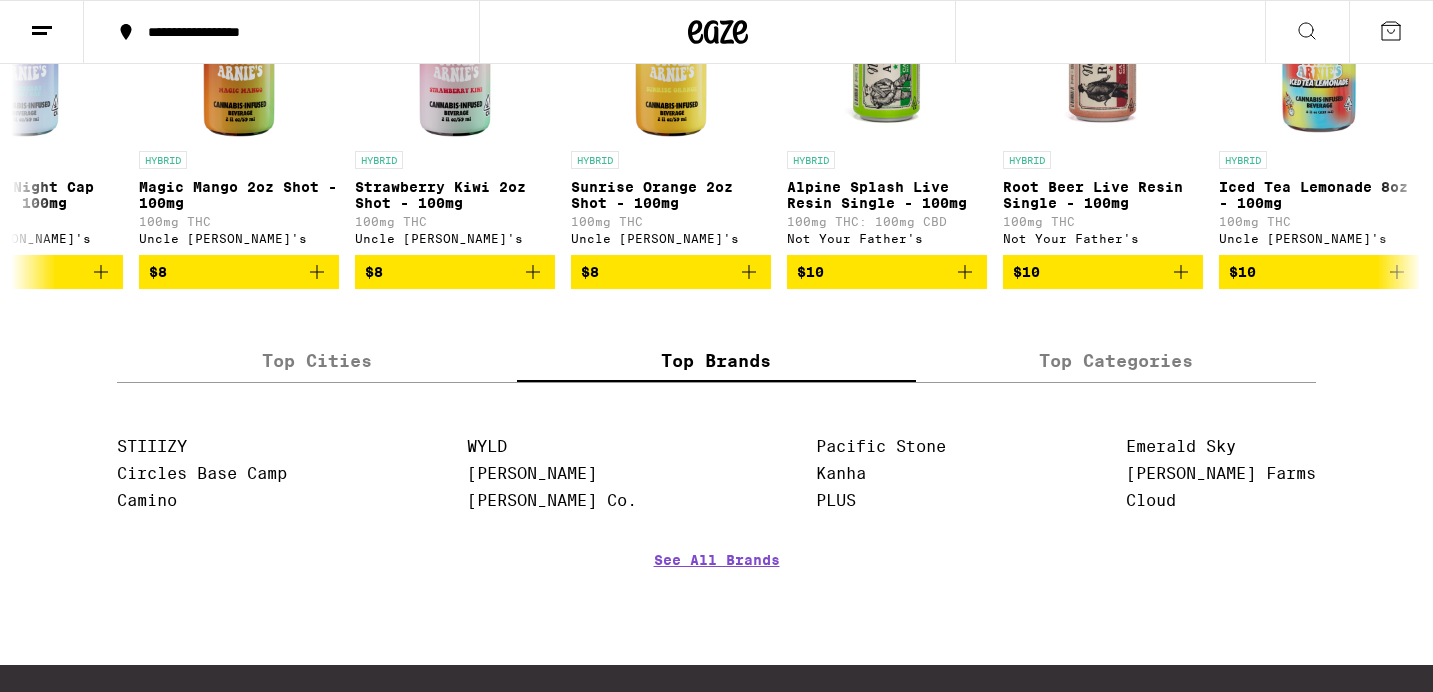 drag, startPoint x: 191, startPoint y: 376, endPoint x: 714, endPoint y: 494, distance: 536.1464 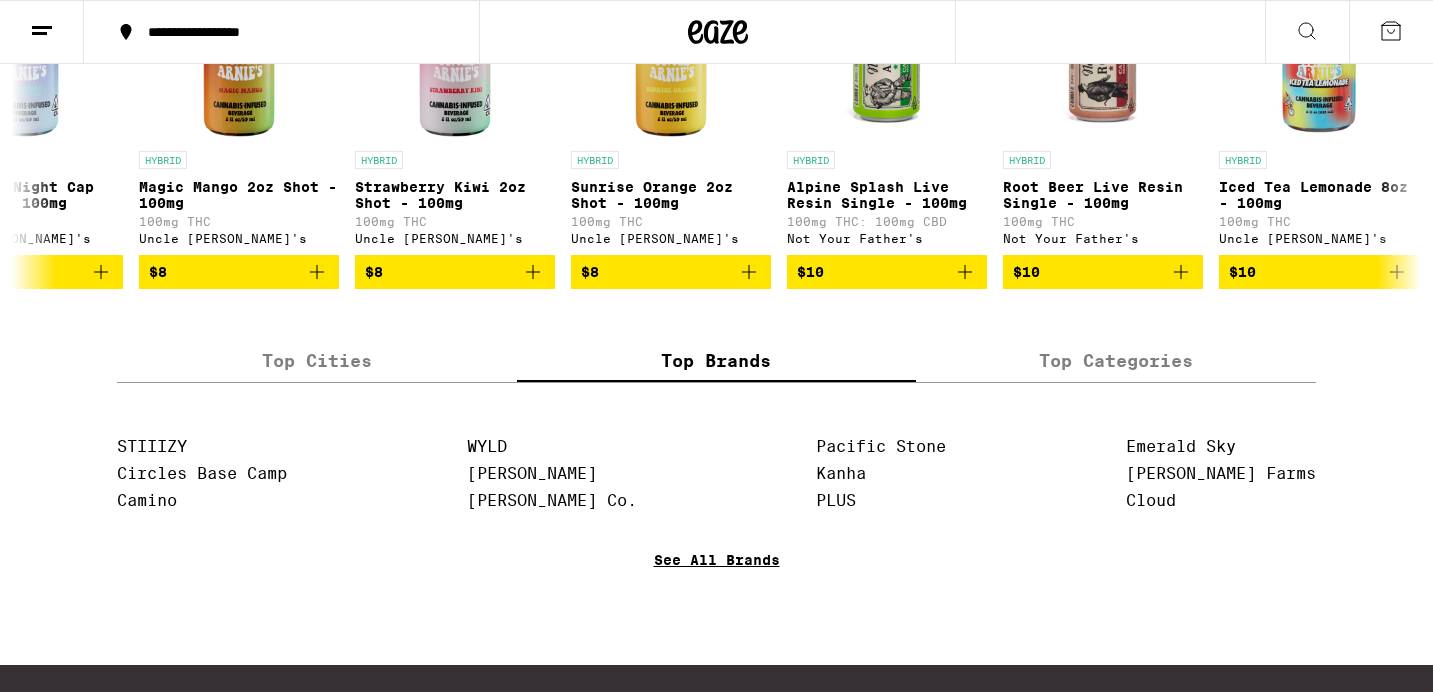 click on "See All Brands" at bounding box center (717, 589) 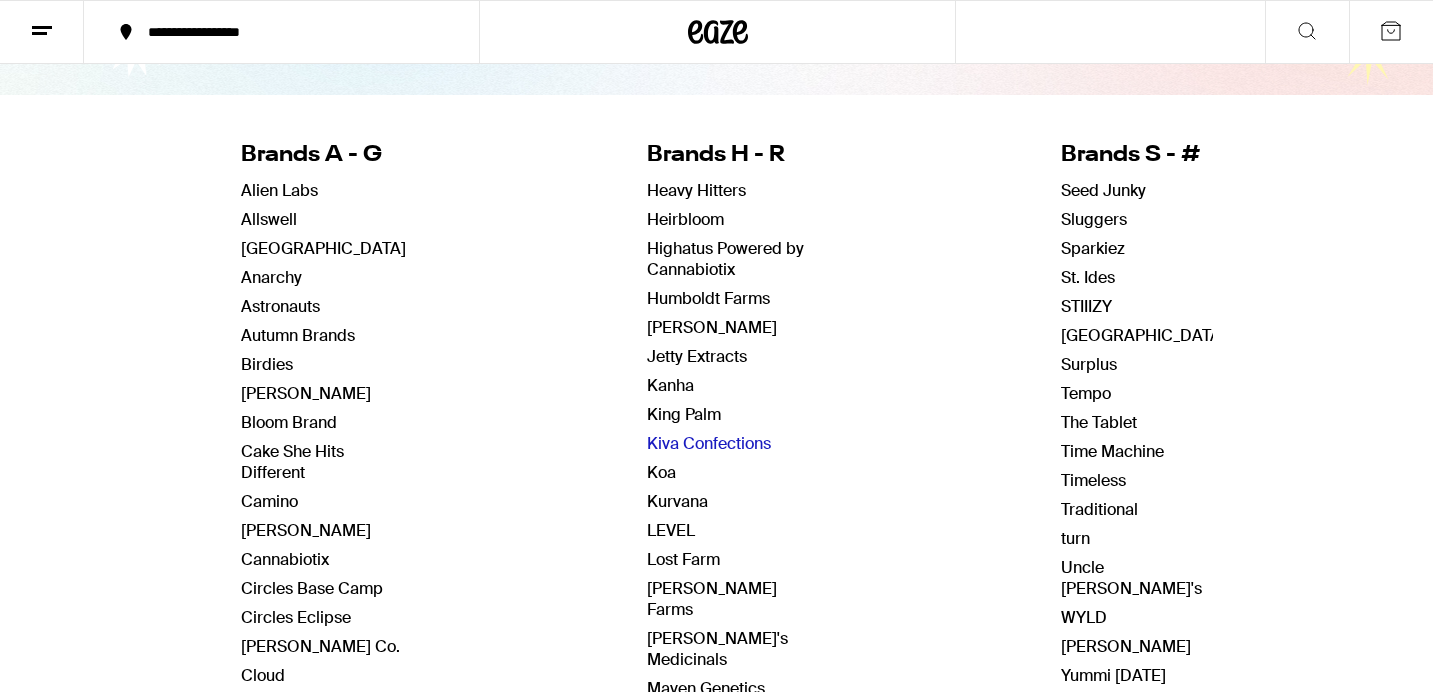 scroll, scrollTop: 161, scrollLeft: 0, axis: vertical 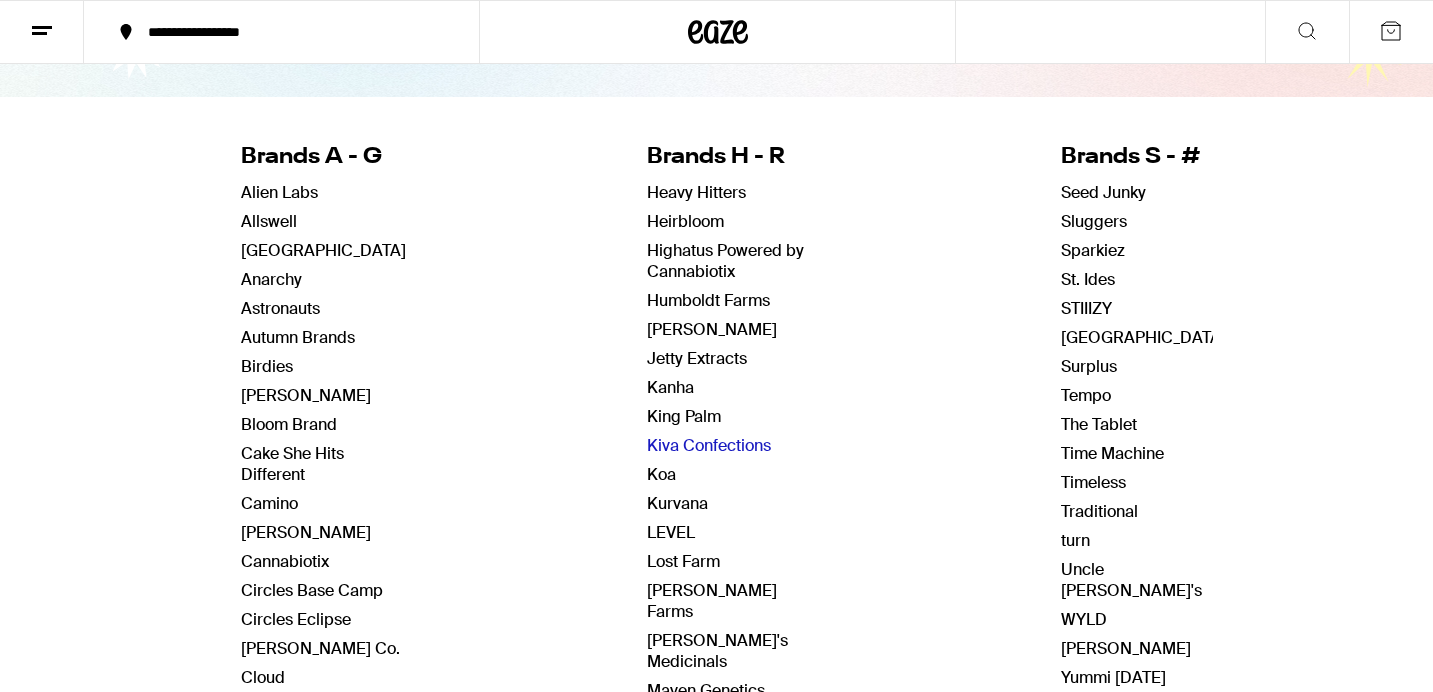click on "Kiva Confections" at bounding box center [709, 445] 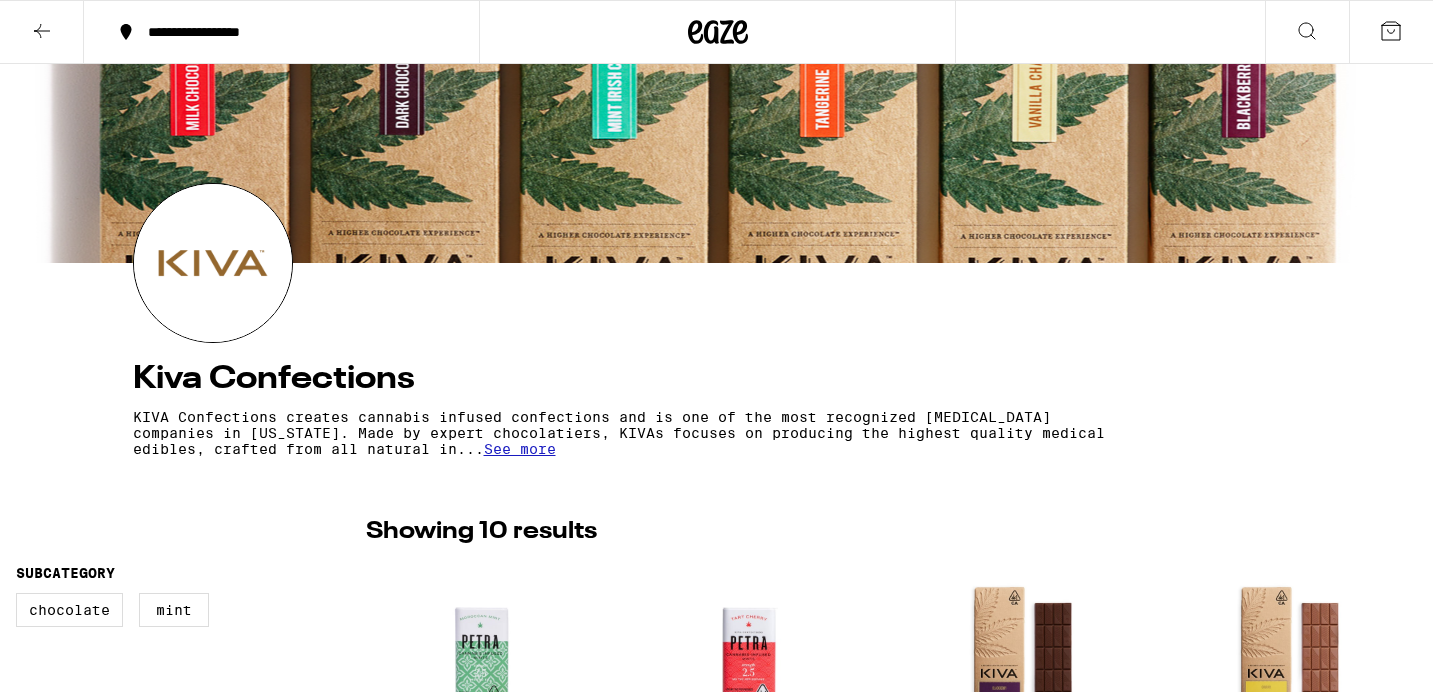 scroll, scrollTop: 0, scrollLeft: 0, axis: both 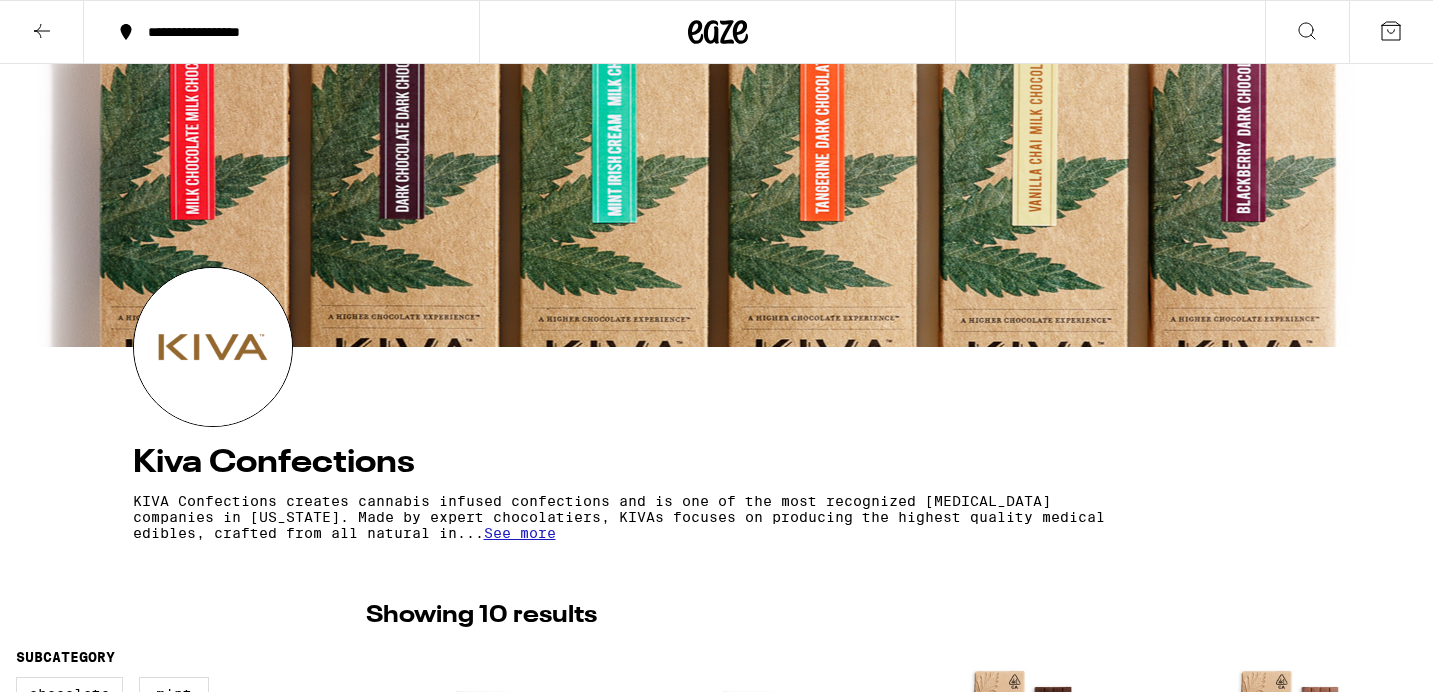 click 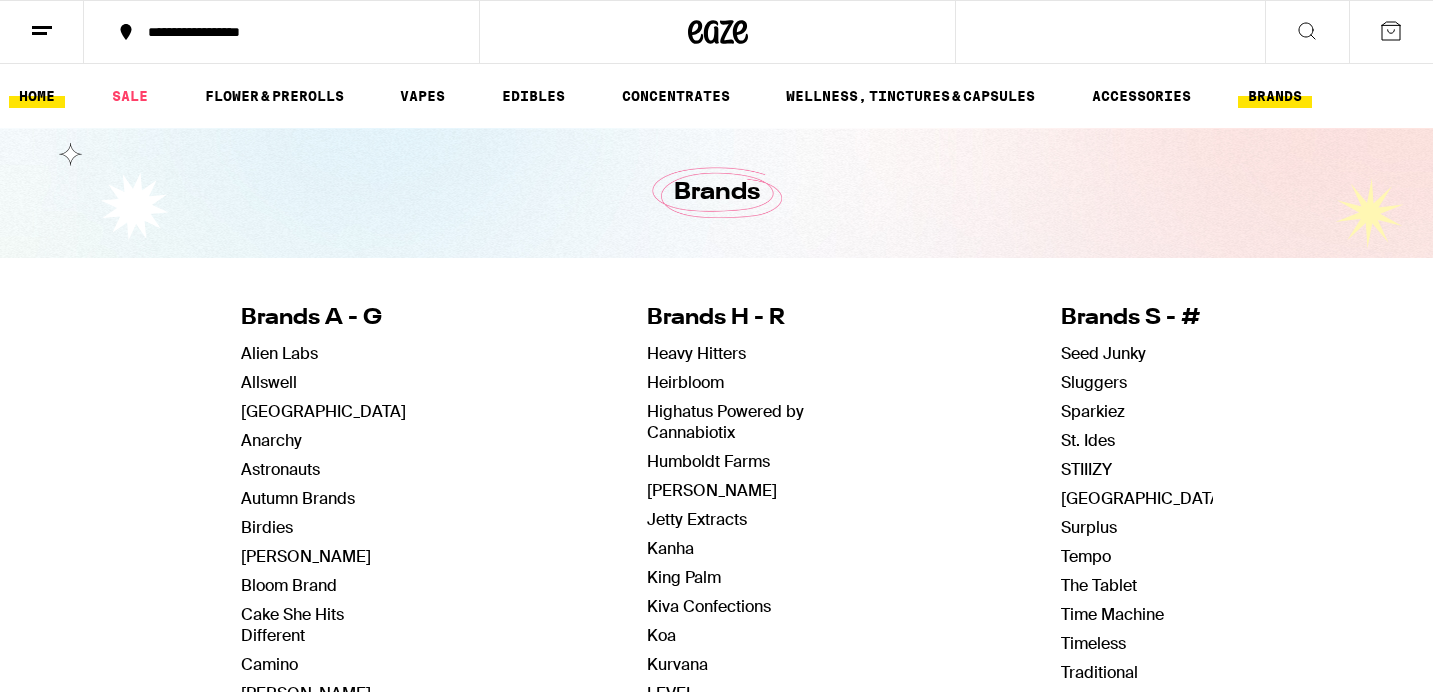 click on "HOME" at bounding box center [37, 96] 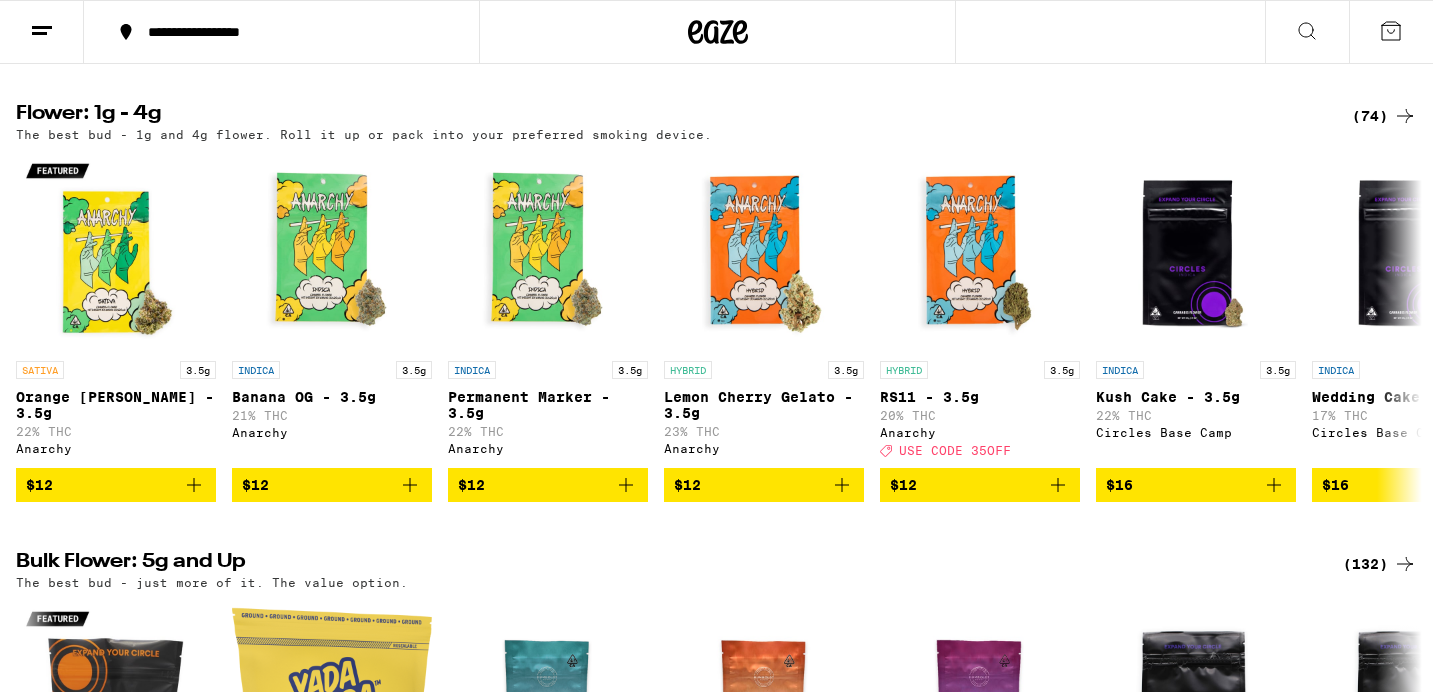 scroll, scrollTop: 820, scrollLeft: 0, axis: vertical 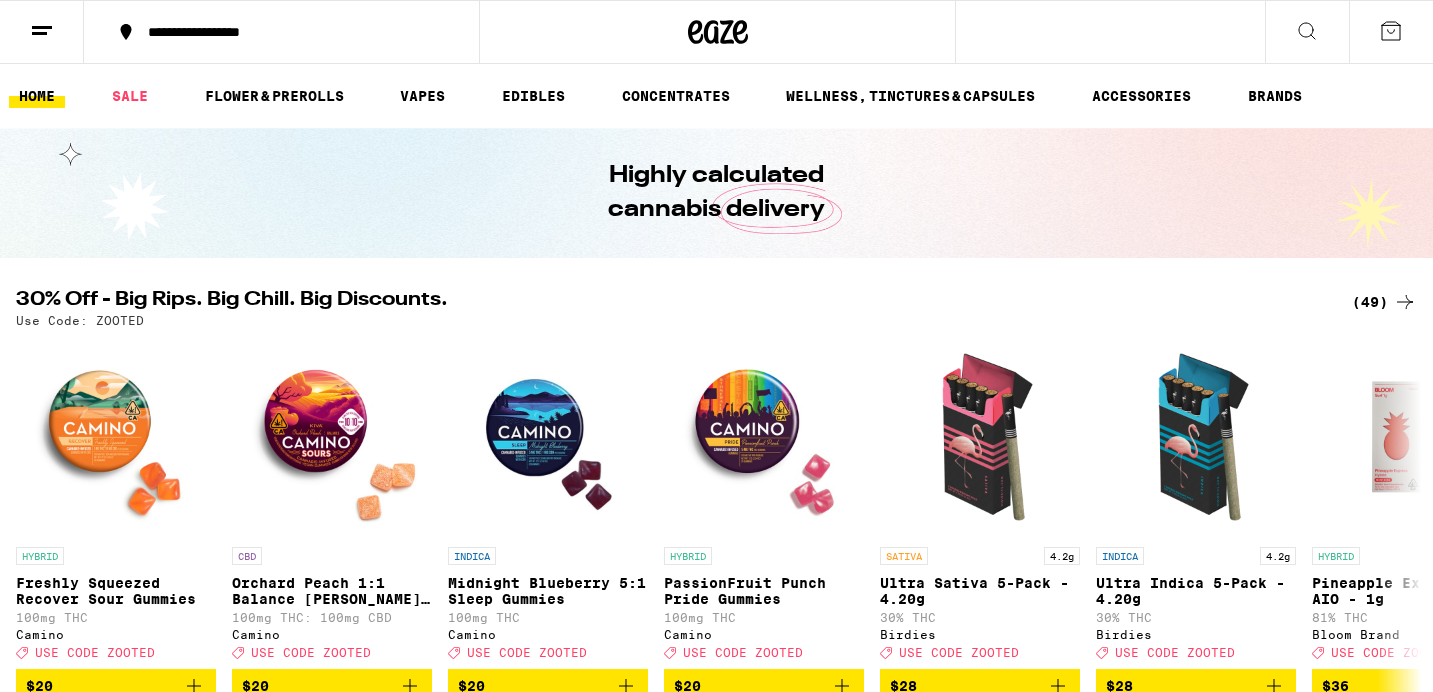 click at bounding box center (1307, 32) 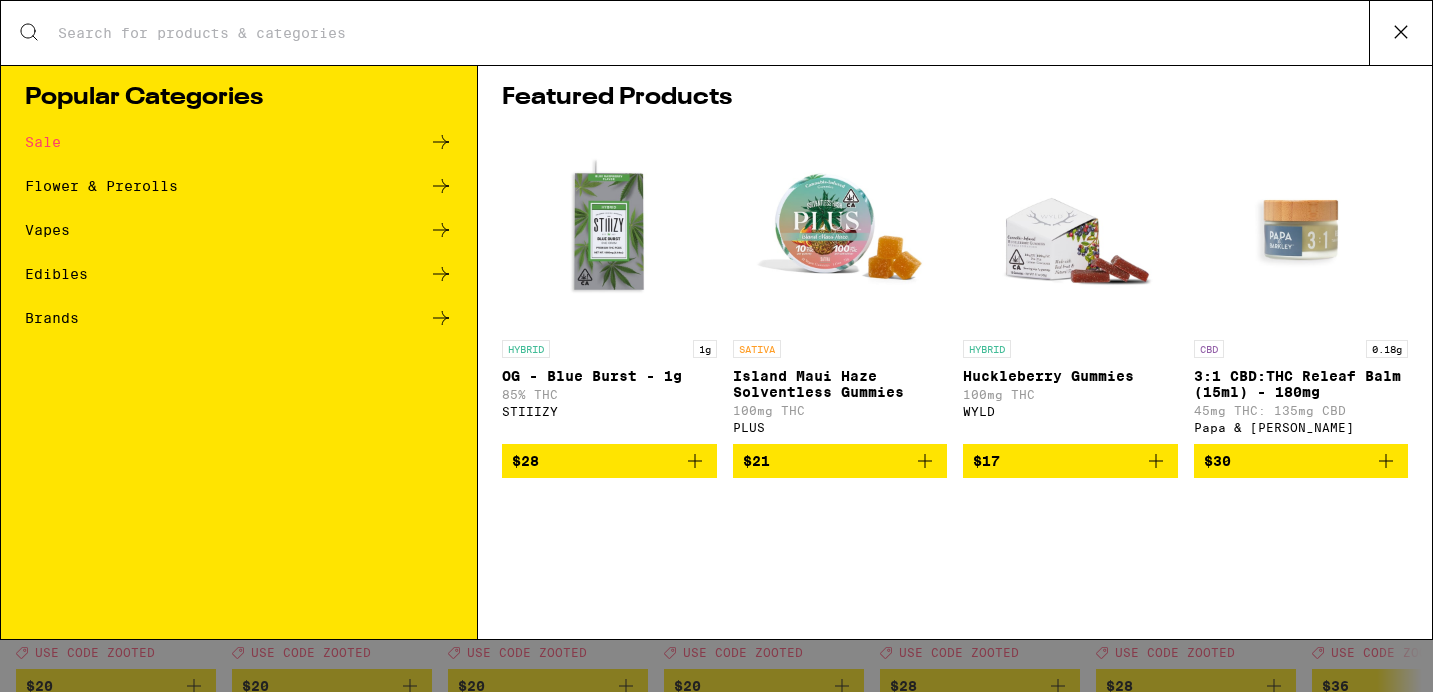click on "Search for Products" at bounding box center [716, 33] 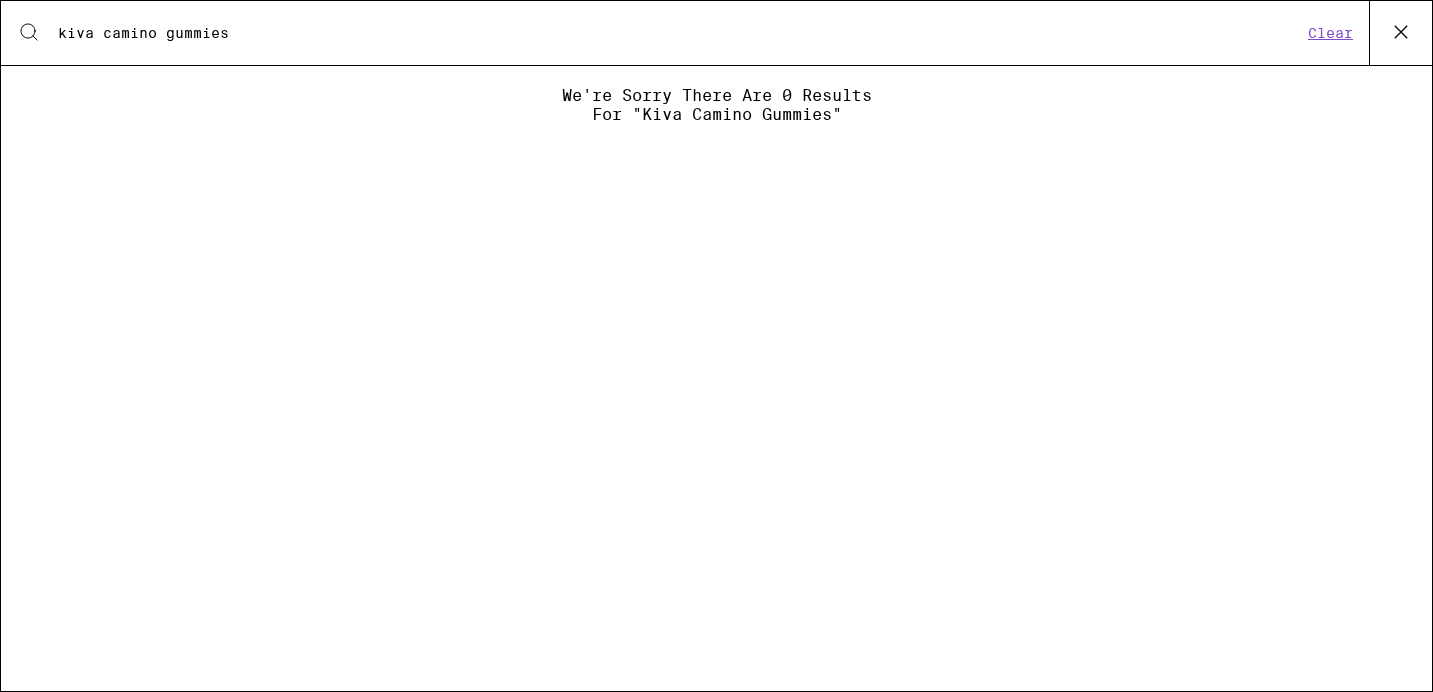 type on "kiva camino gummies" 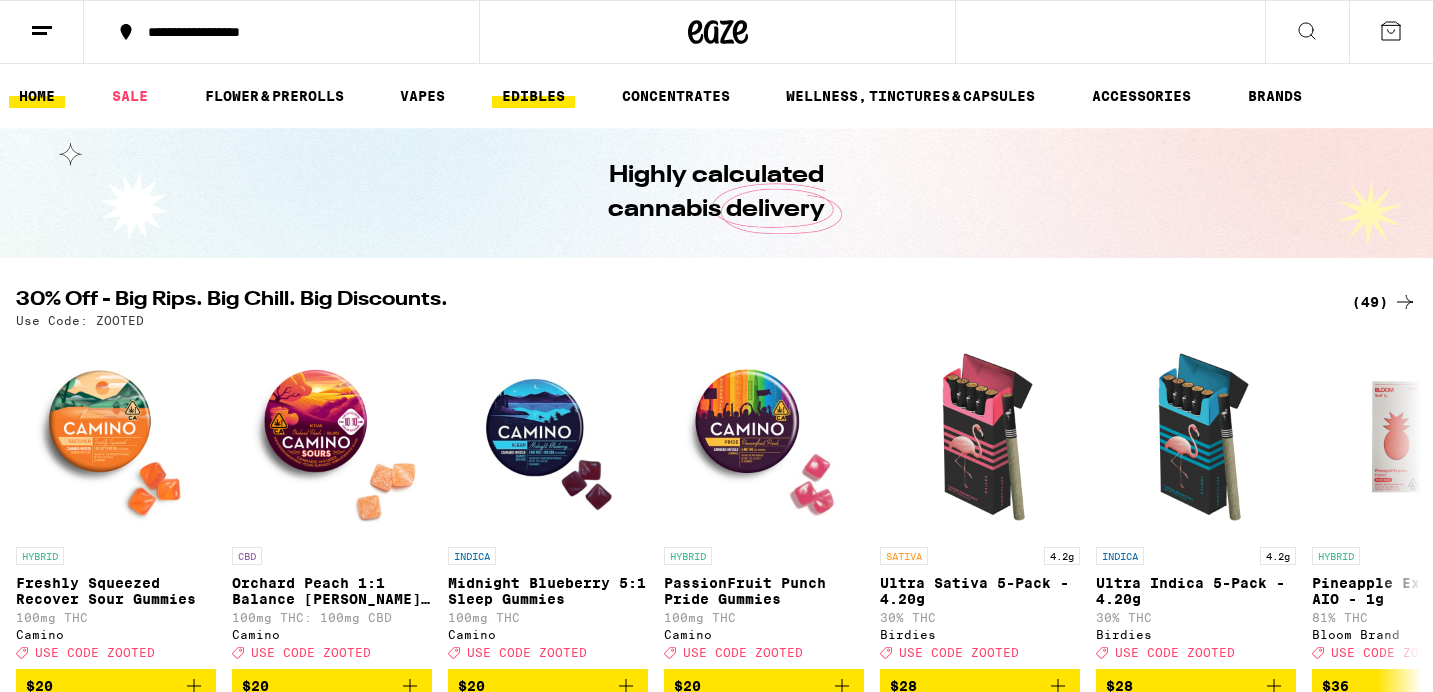 scroll, scrollTop: 0, scrollLeft: 0, axis: both 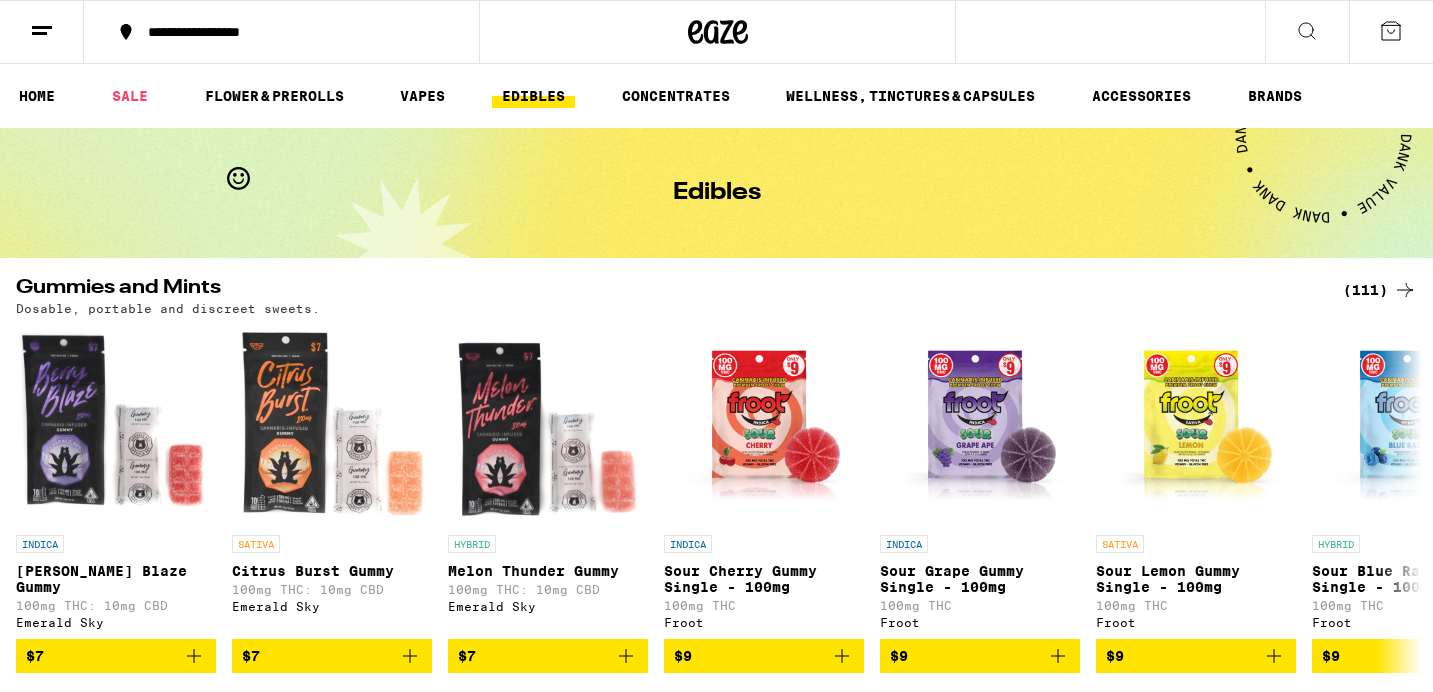 click at bounding box center [1307, 32] 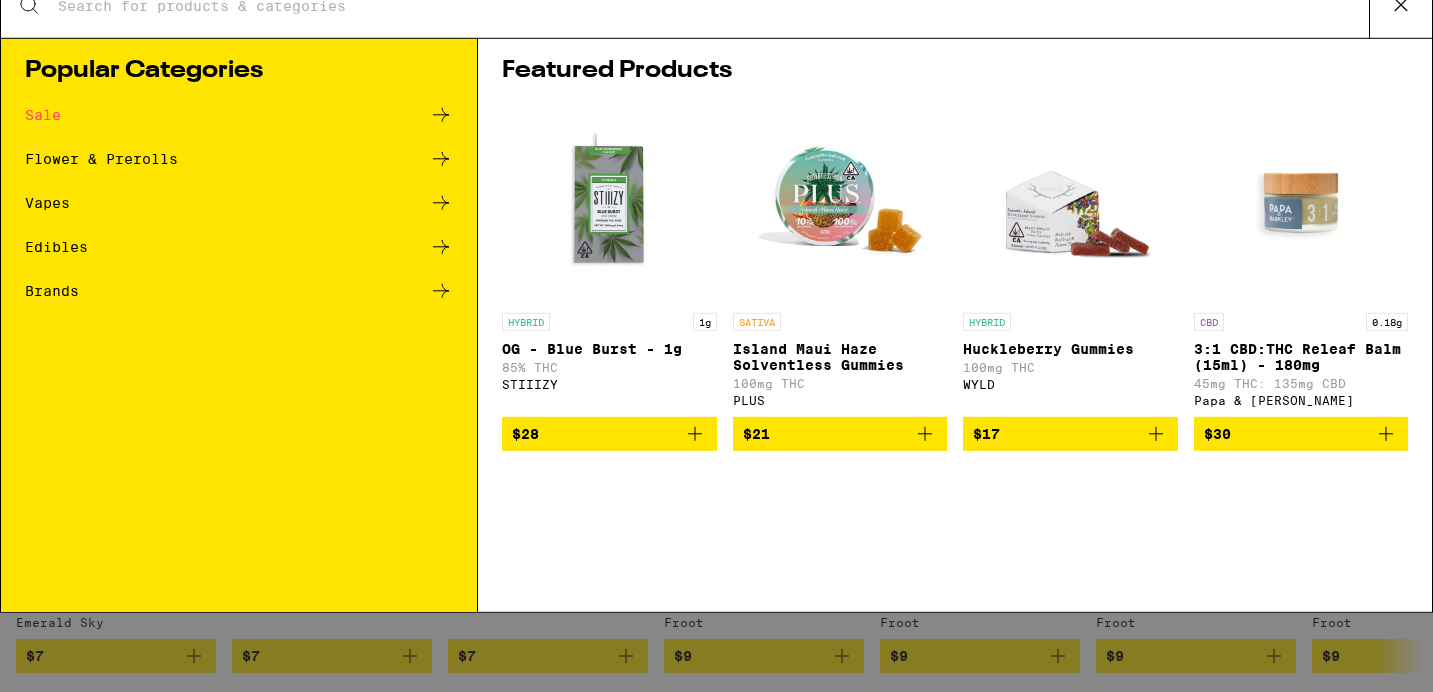 click on "Search for Products" at bounding box center (713, 33) 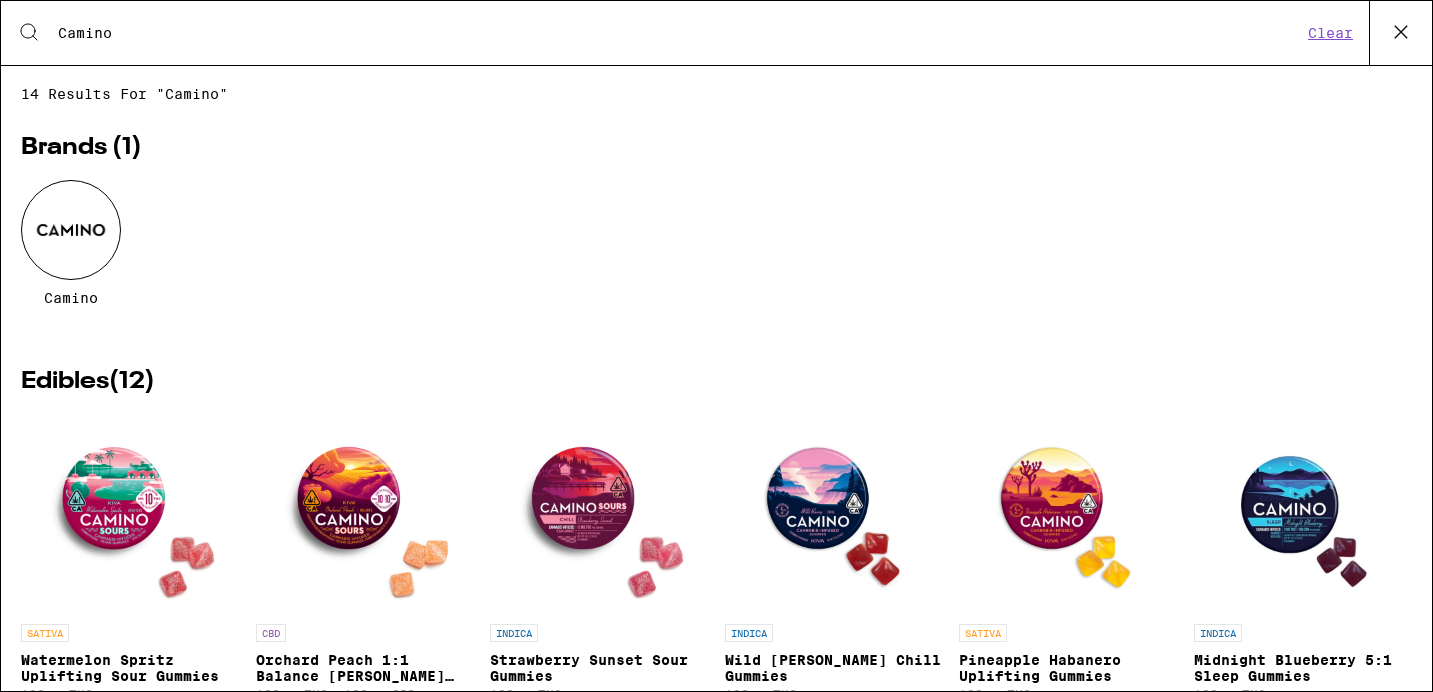 type on "Camino" 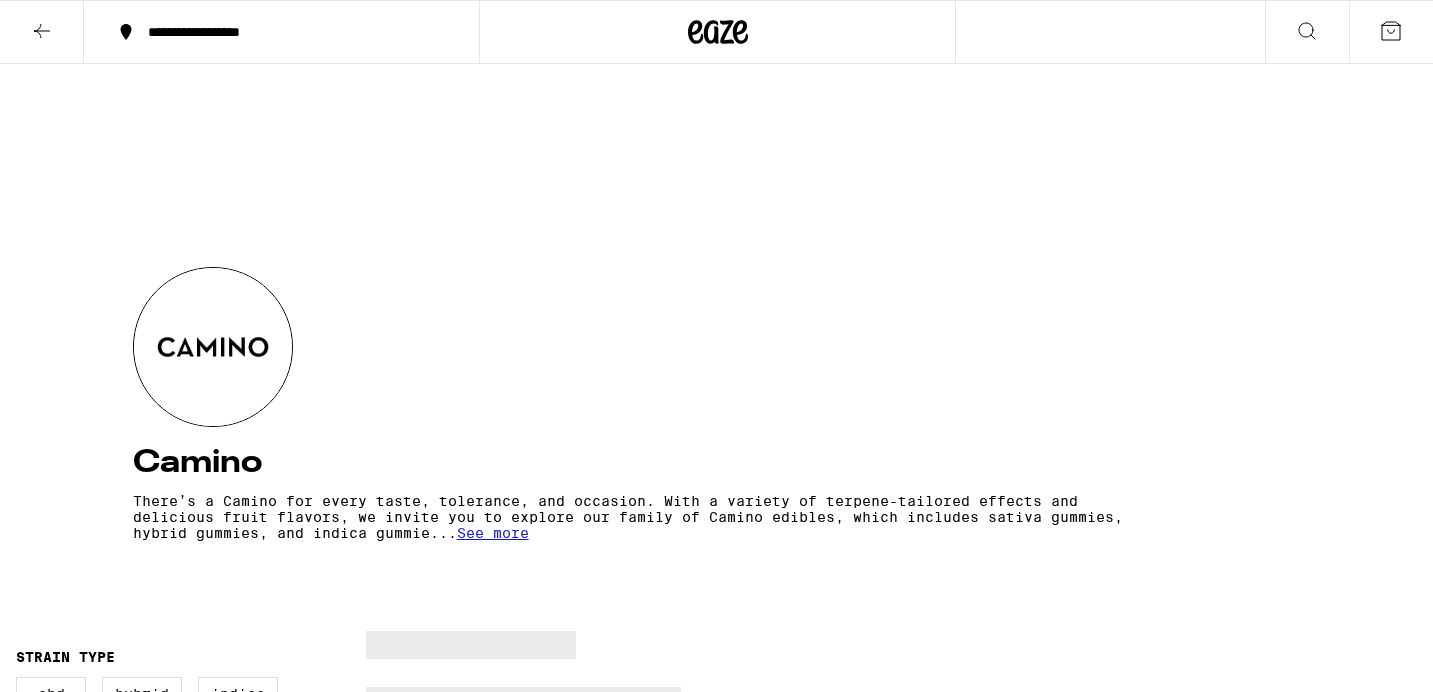 scroll, scrollTop: 0, scrollLeft: 0, axis: both 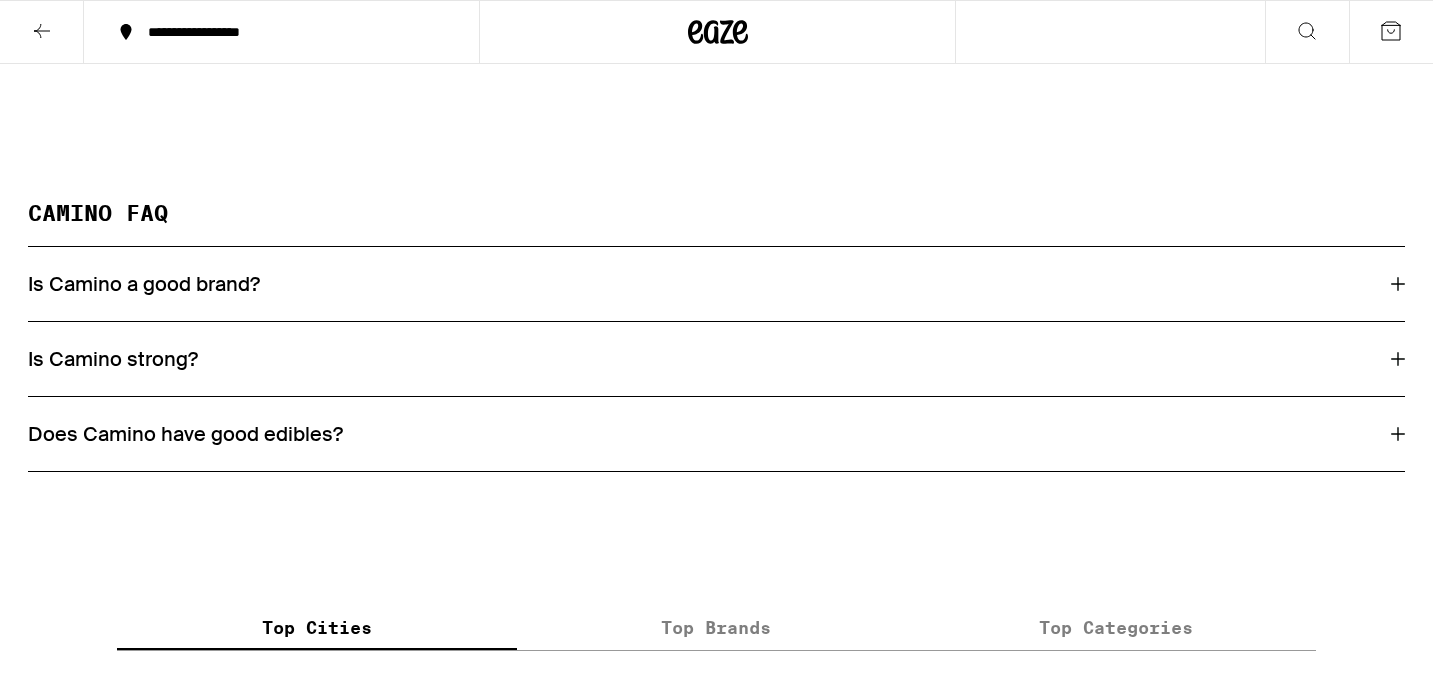 click on "Is Camino a good brand?" at bounding box center [716, 284] 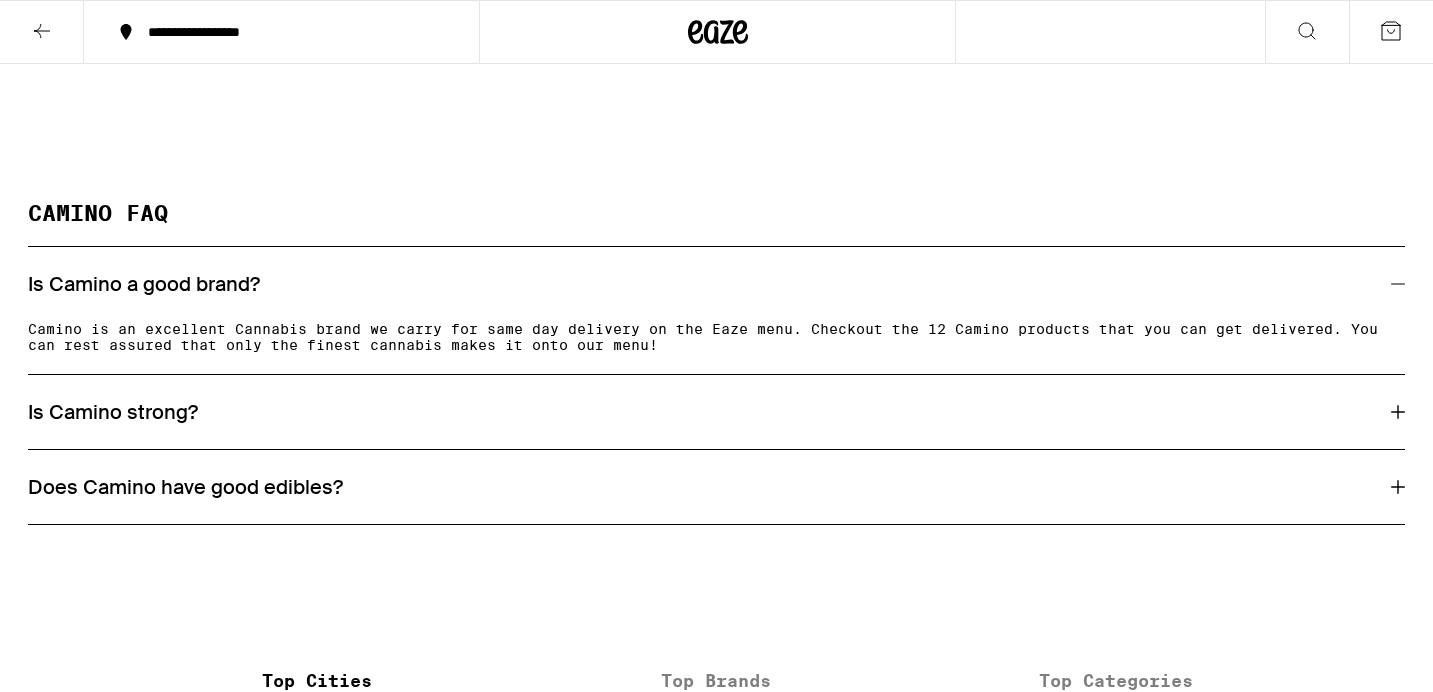 click on "Is Camino strong?" at bounding box center [716, 412] 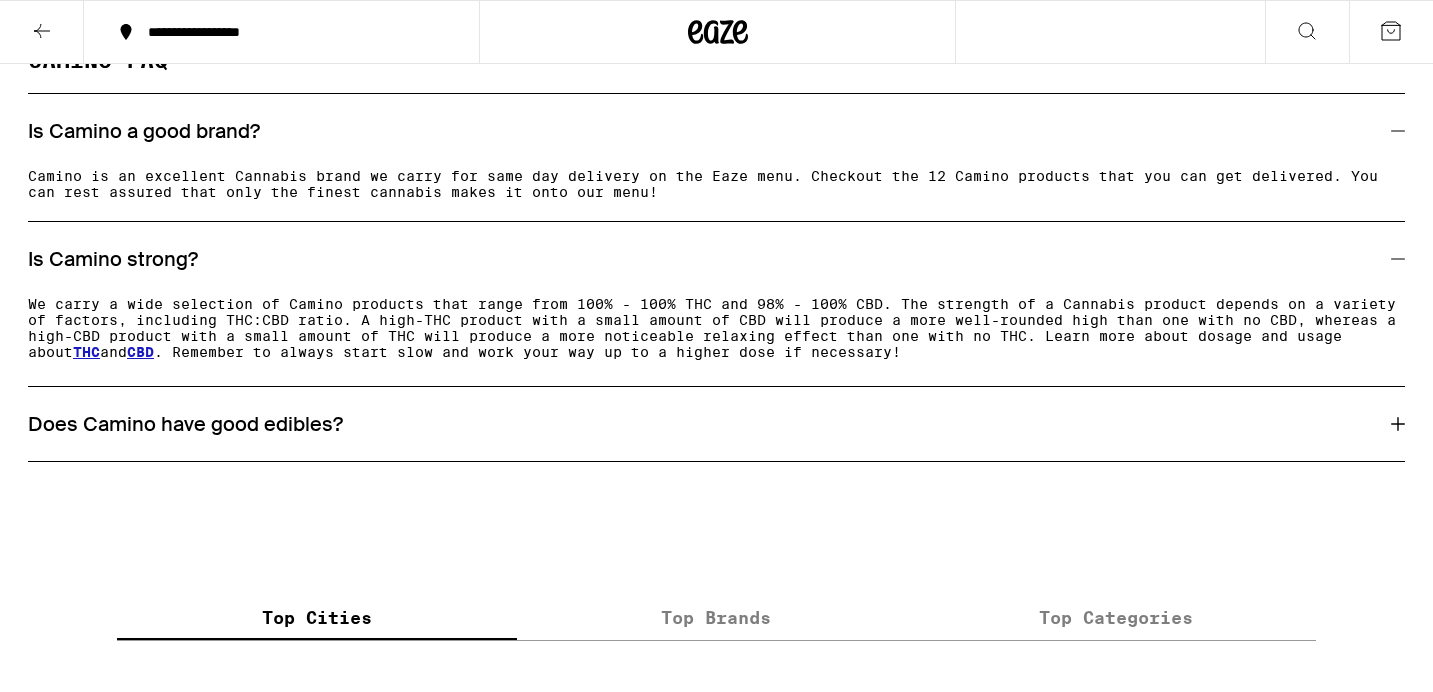 scroll, scrollTop: 1903, scrollLeft: 0, axis: vertical 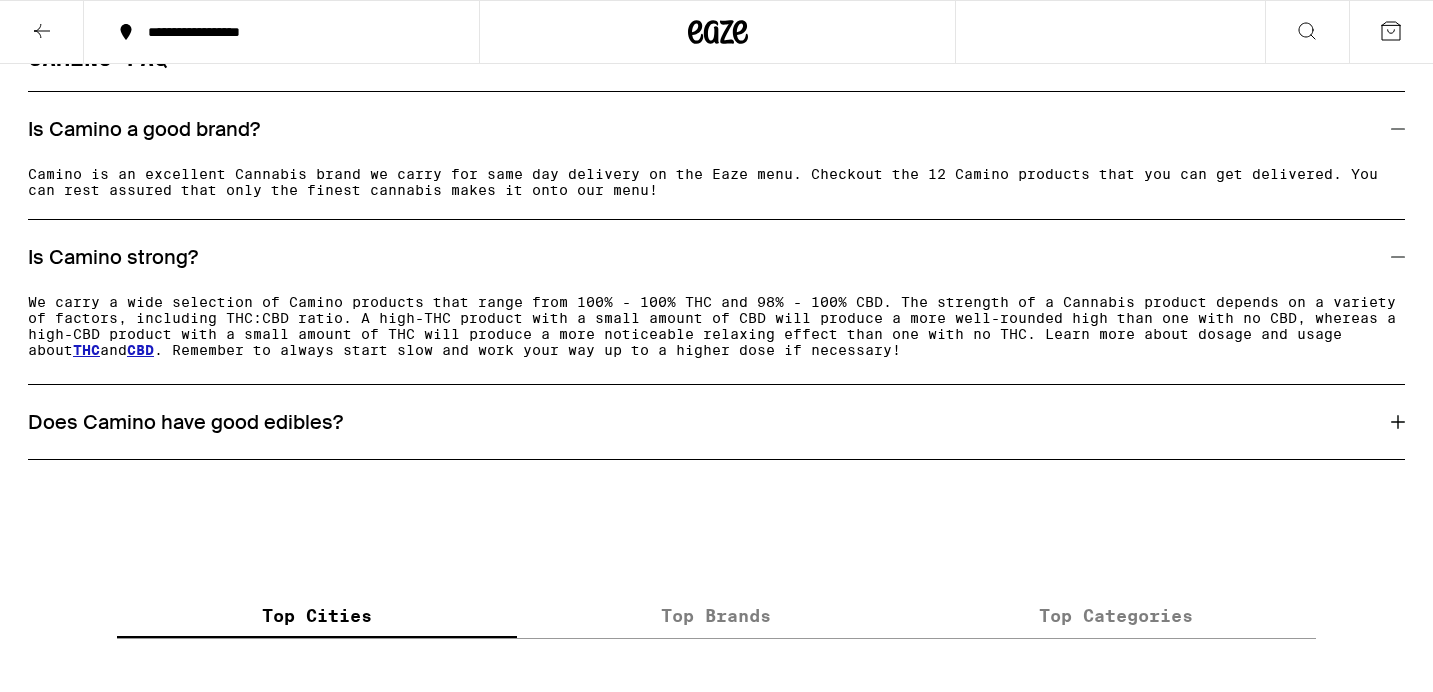 click on "Does Camino have good edibles?" at bounding box center [185, 422] 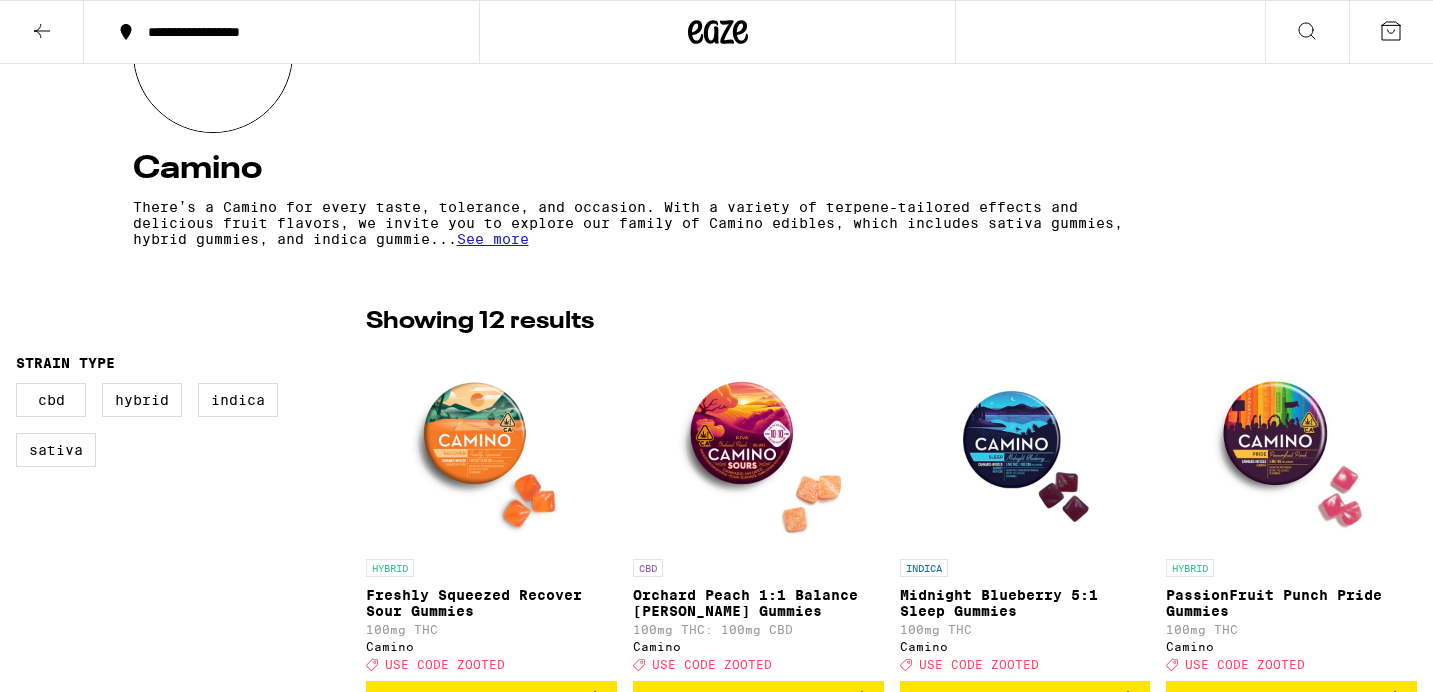 scroll, scrollTop: 160, scrollLeft: 0, axis: vertical 